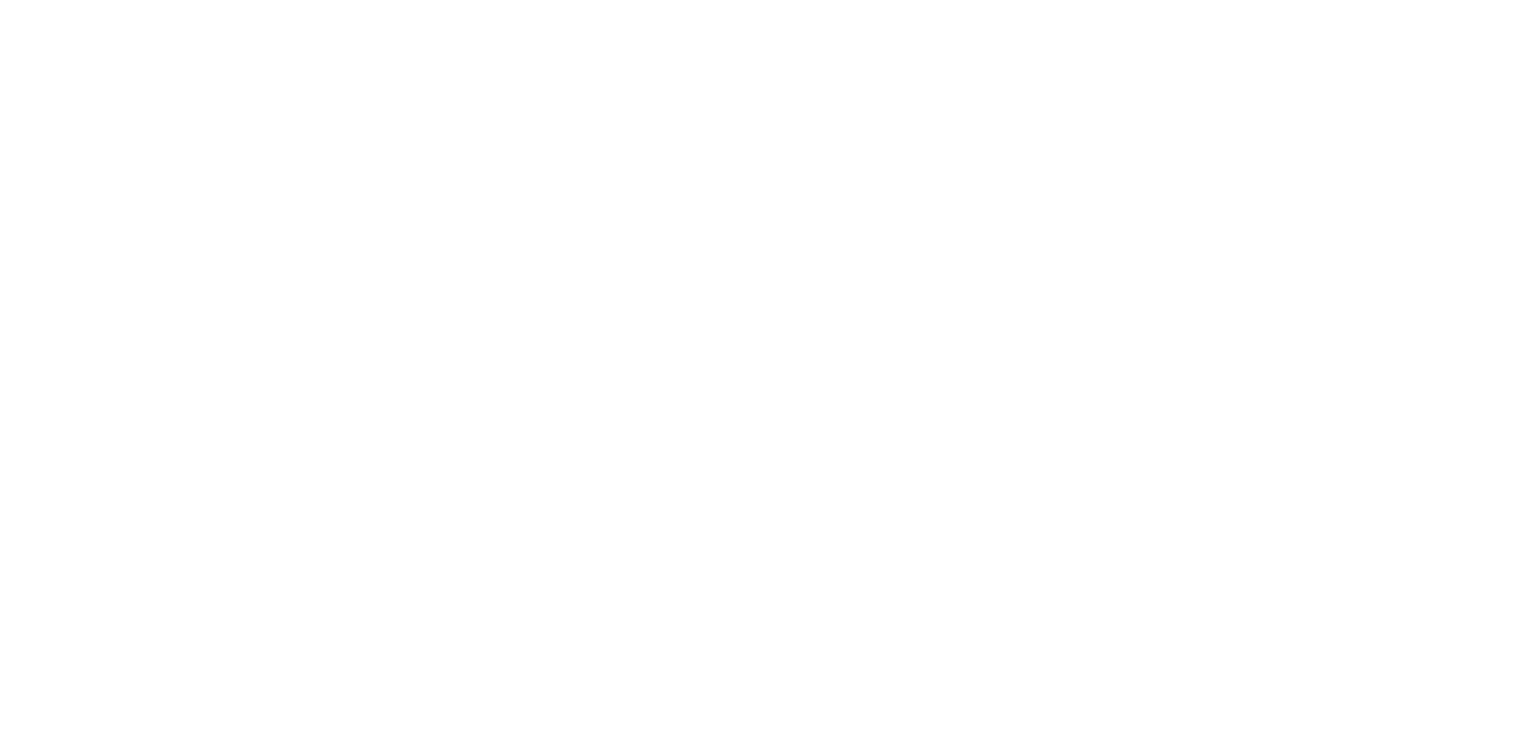 scroll, scrollTop: 0, scrollLeft: 0, axis: both 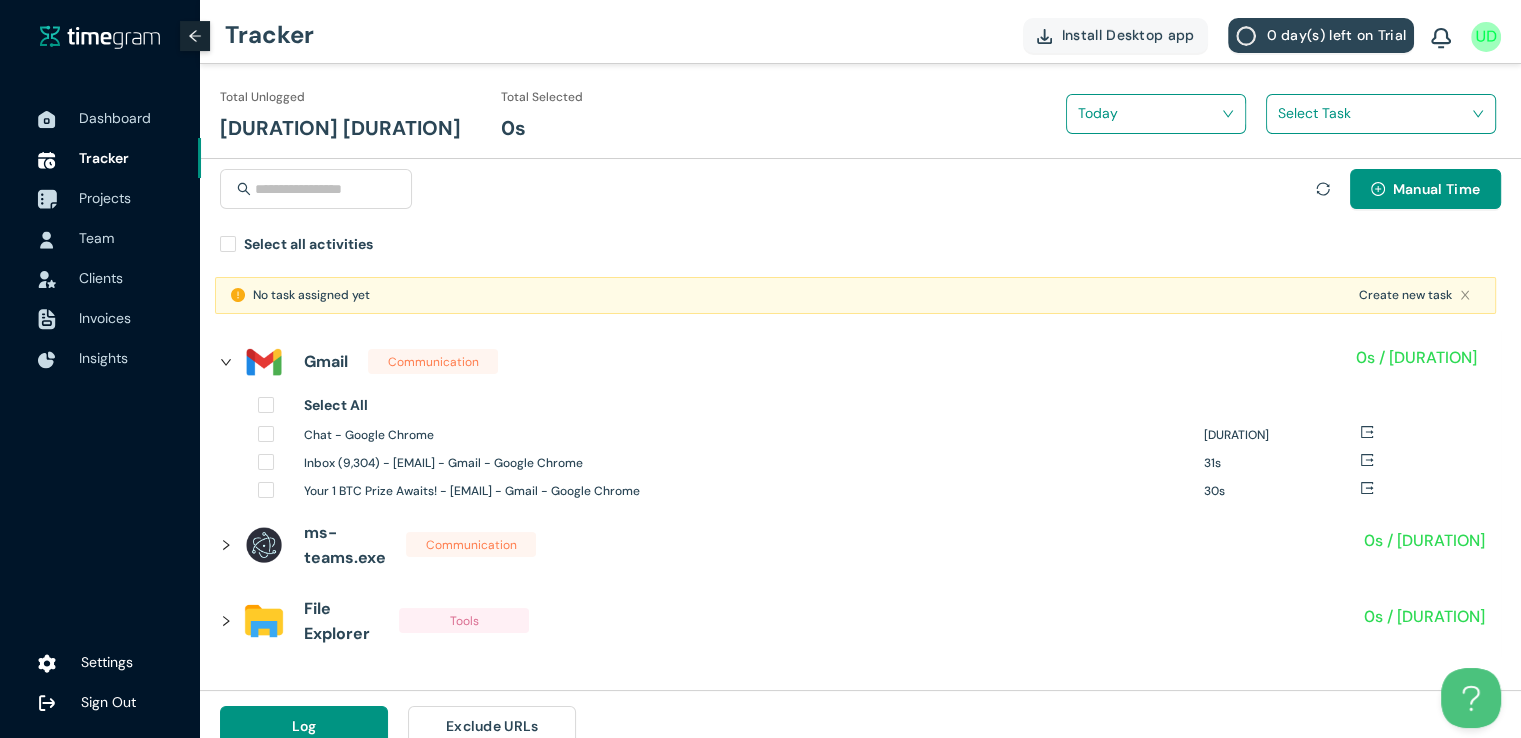 click on "Projects" at bounding box center (105, 198) 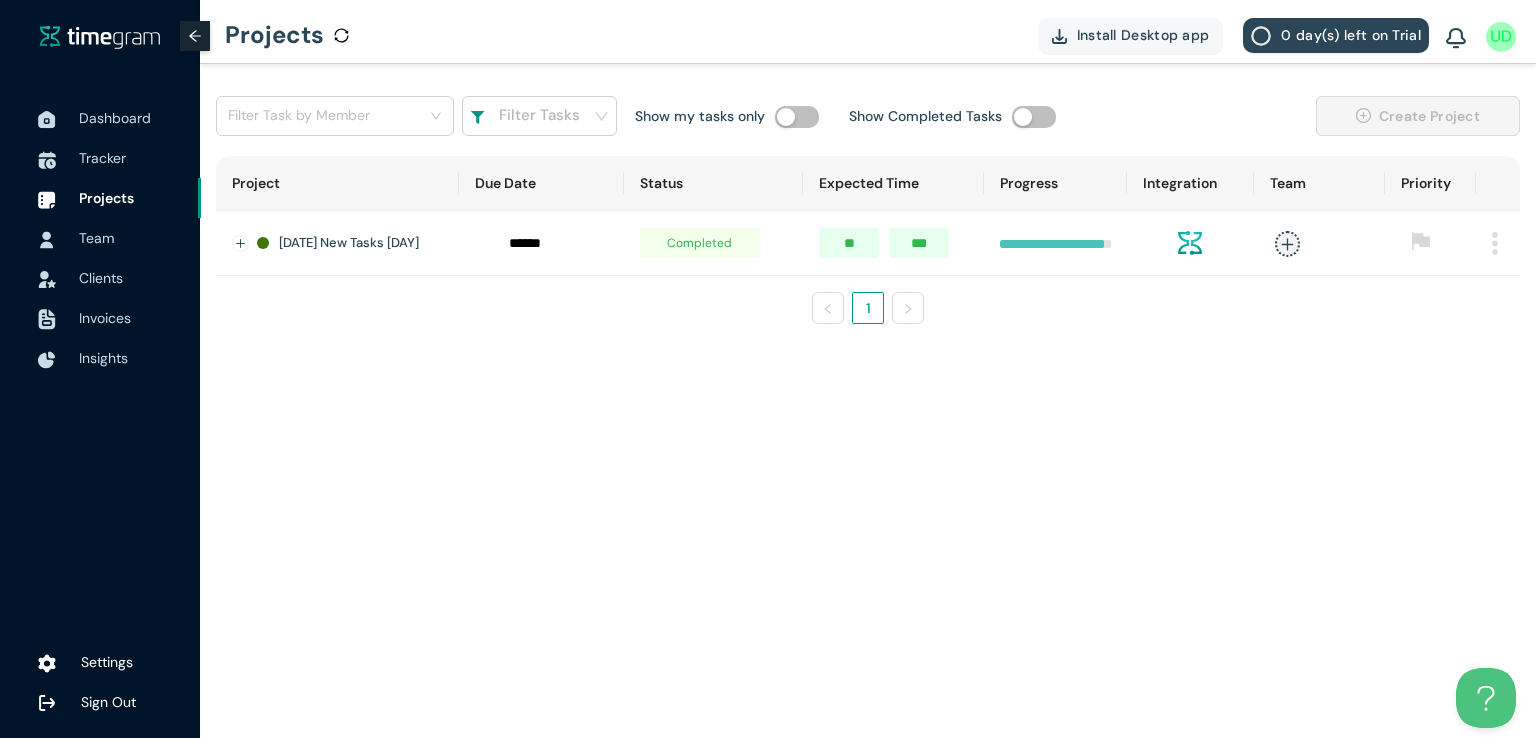click at bounding box center (1495, 243) 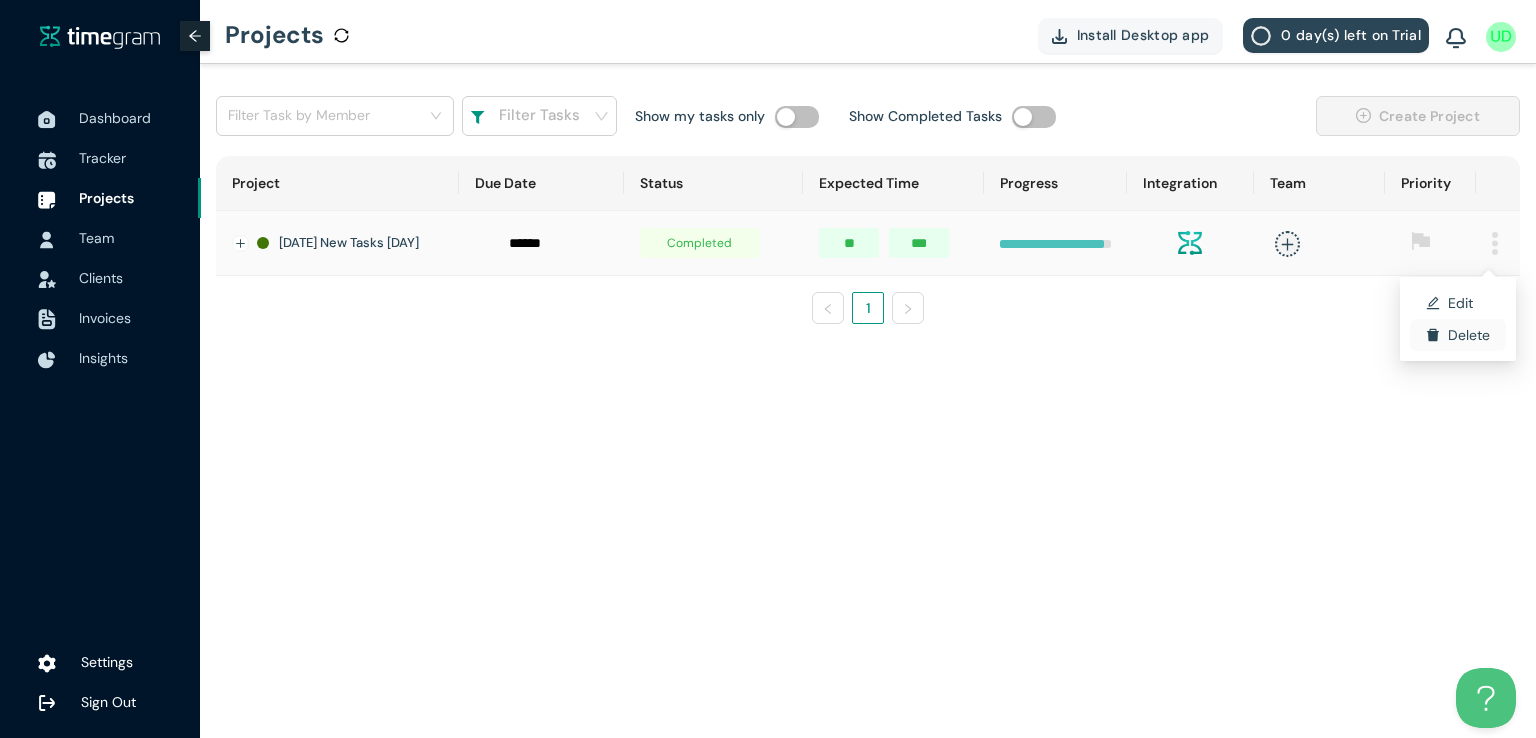 click on "Delete" at bounding box center (1458, 335) 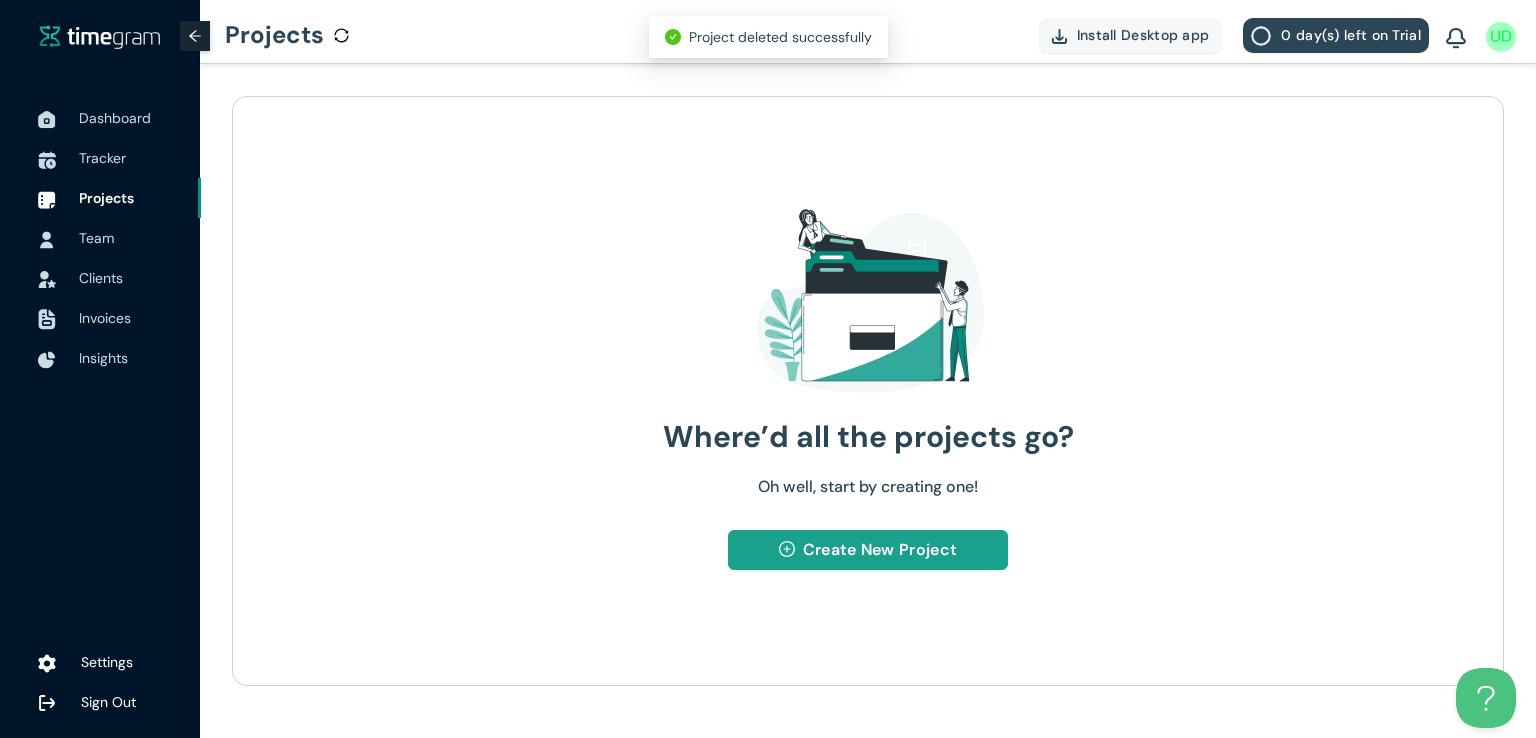 click on "Create New Project" at bounding box center (880, 549) 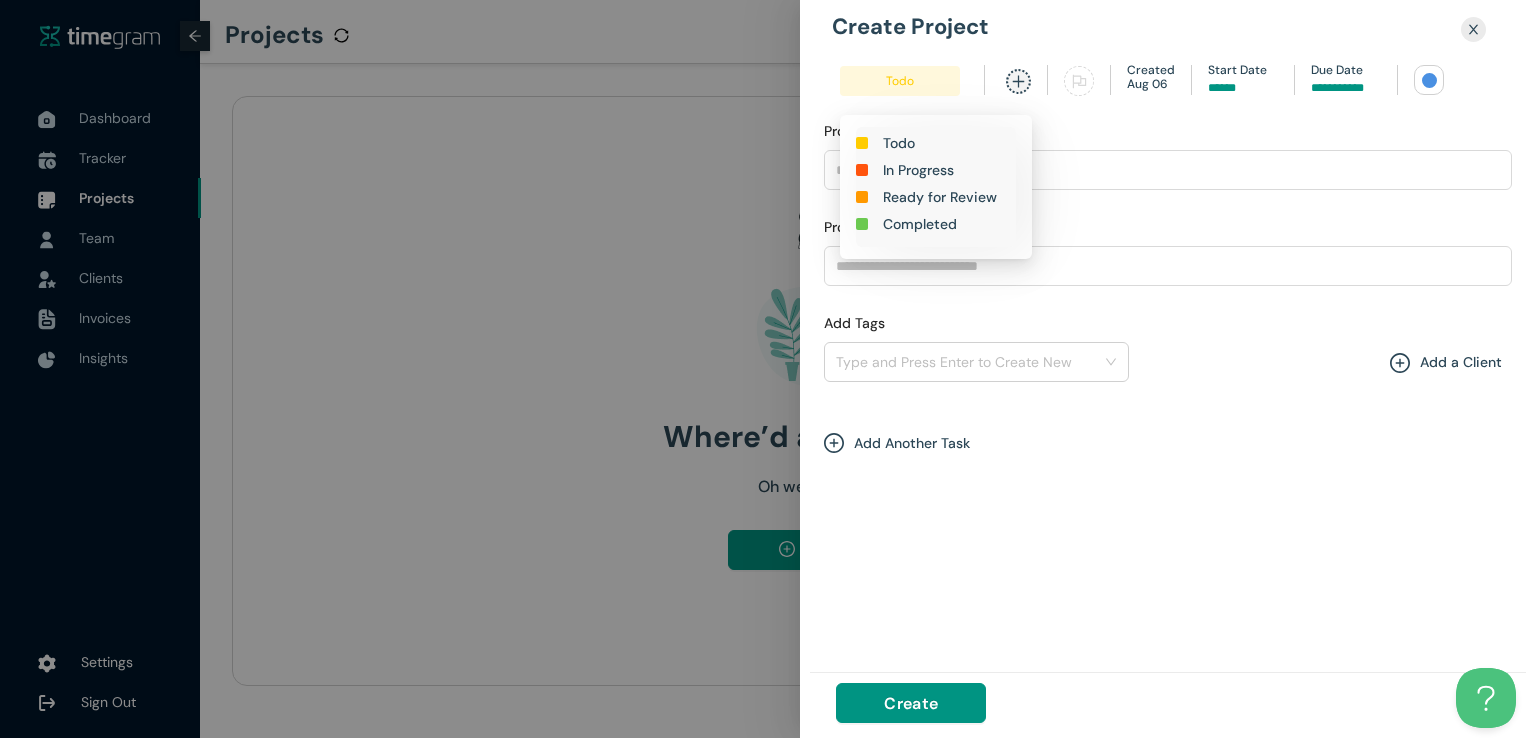 click on "In Progress" at bounding box center (918, 170) 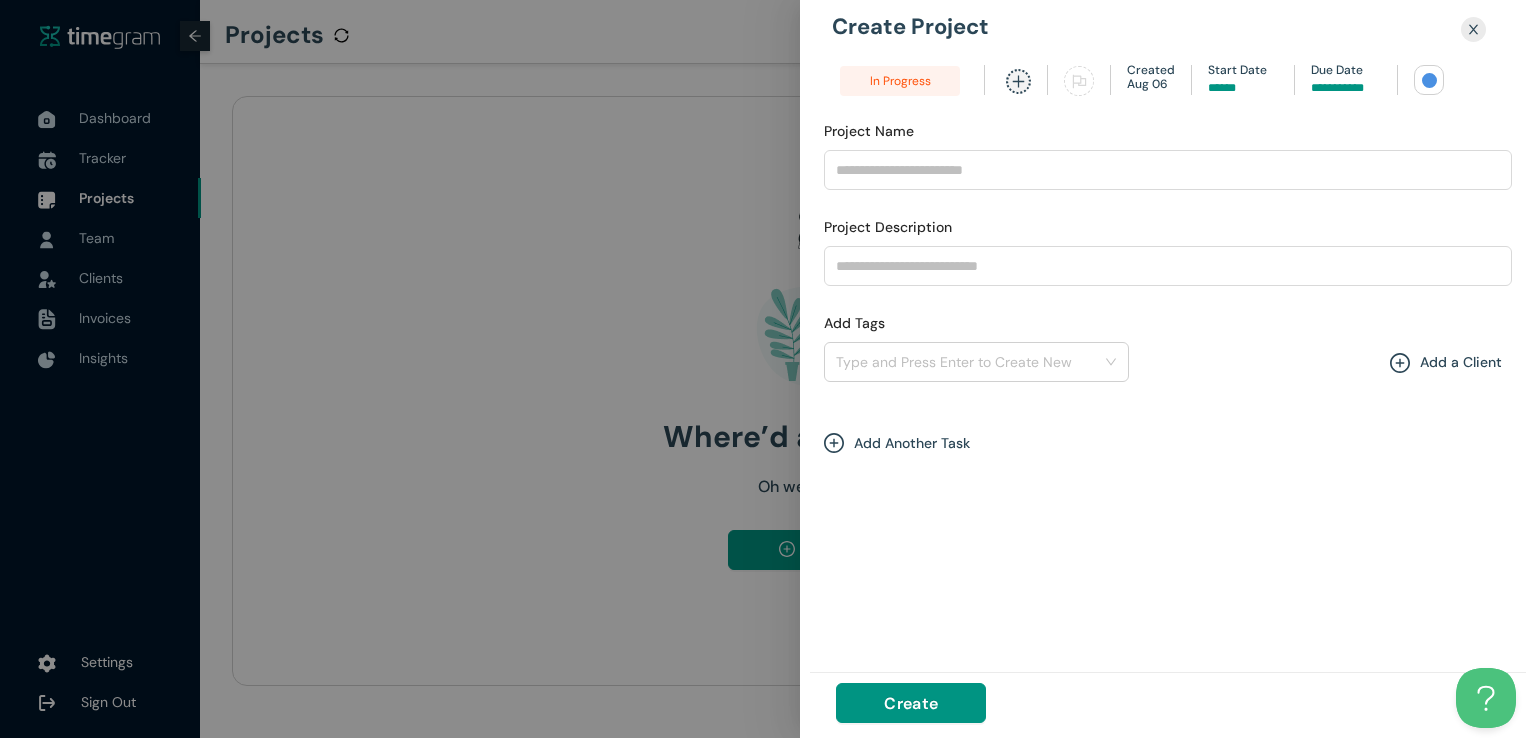 click at bounding box center [1346, 88] 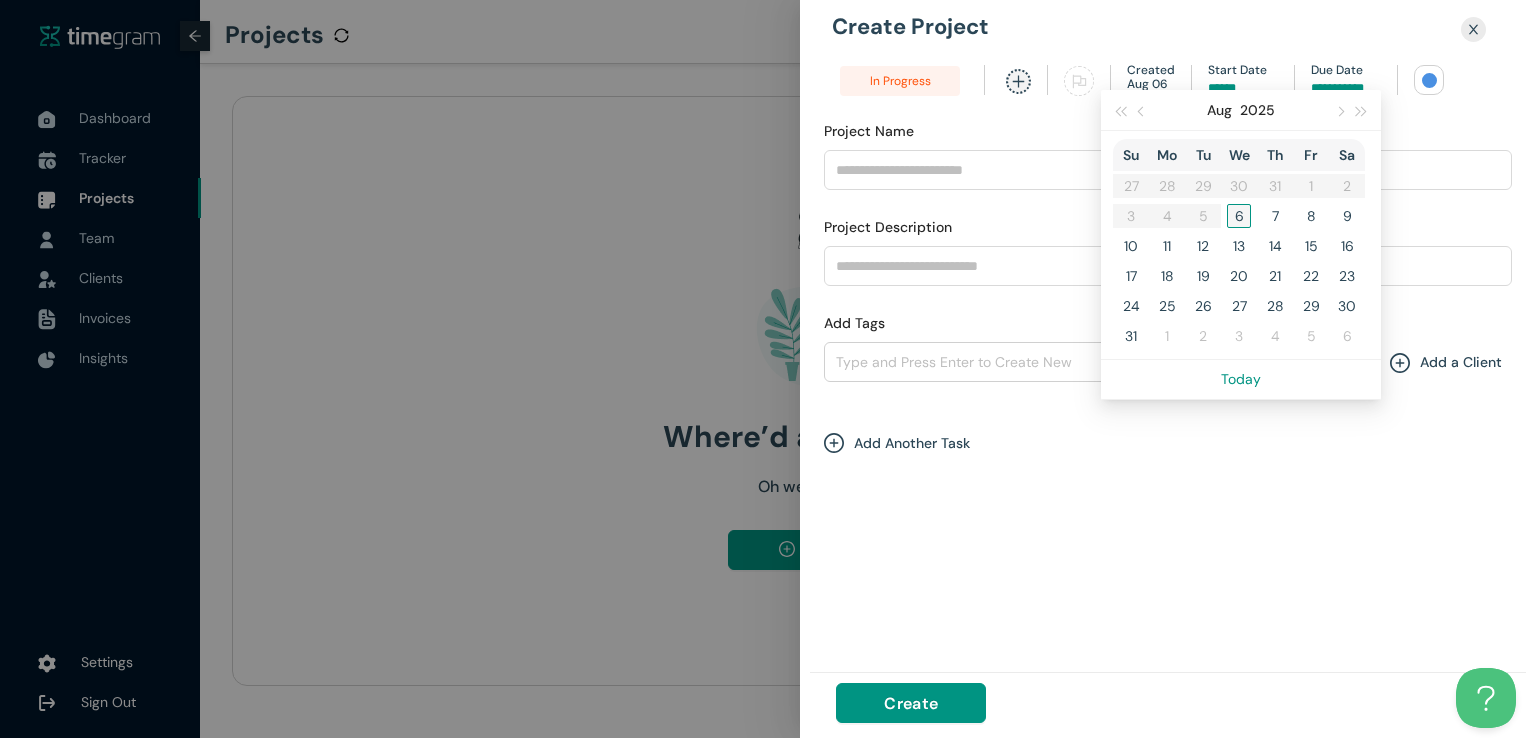 type on "*****" 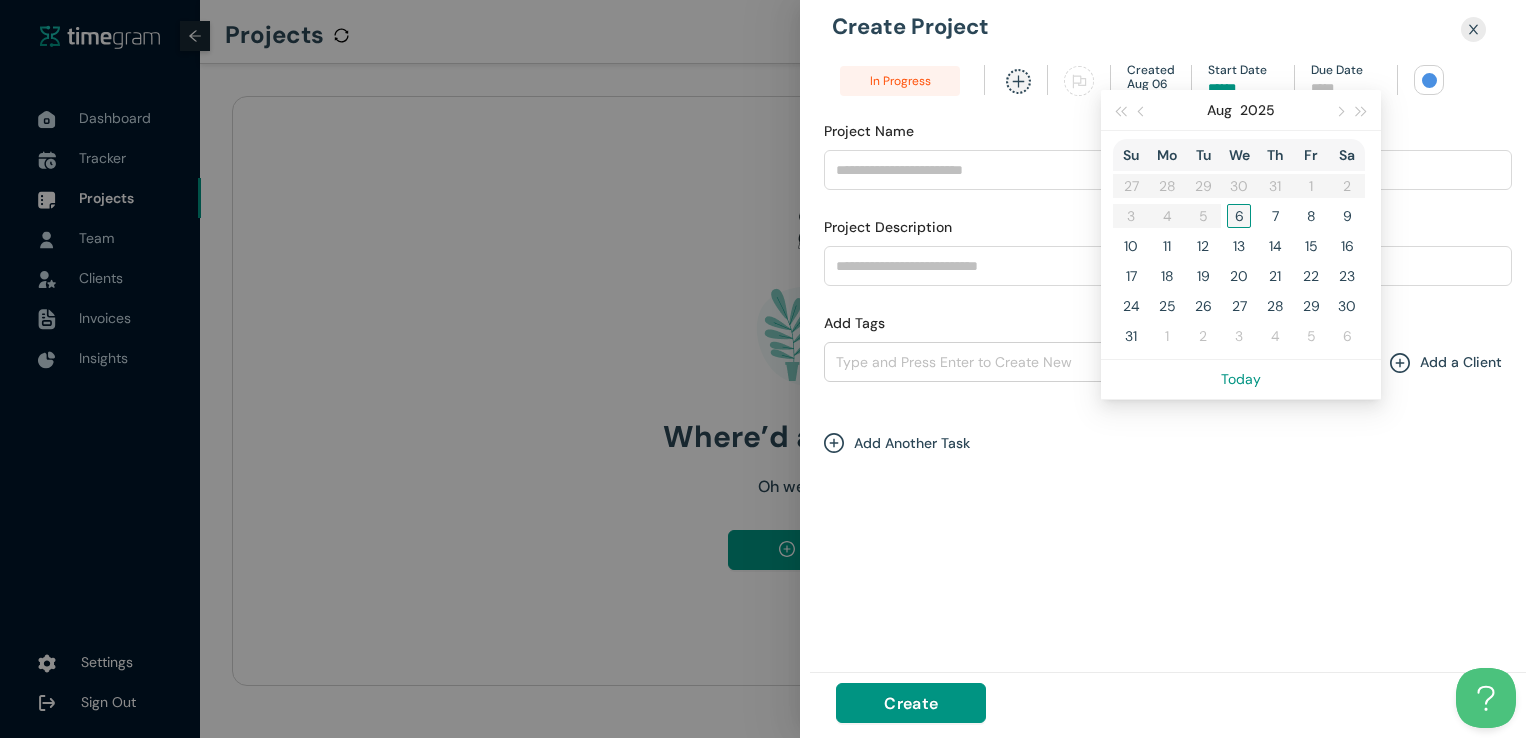 click on "6" at bounding box center (1239, 216) 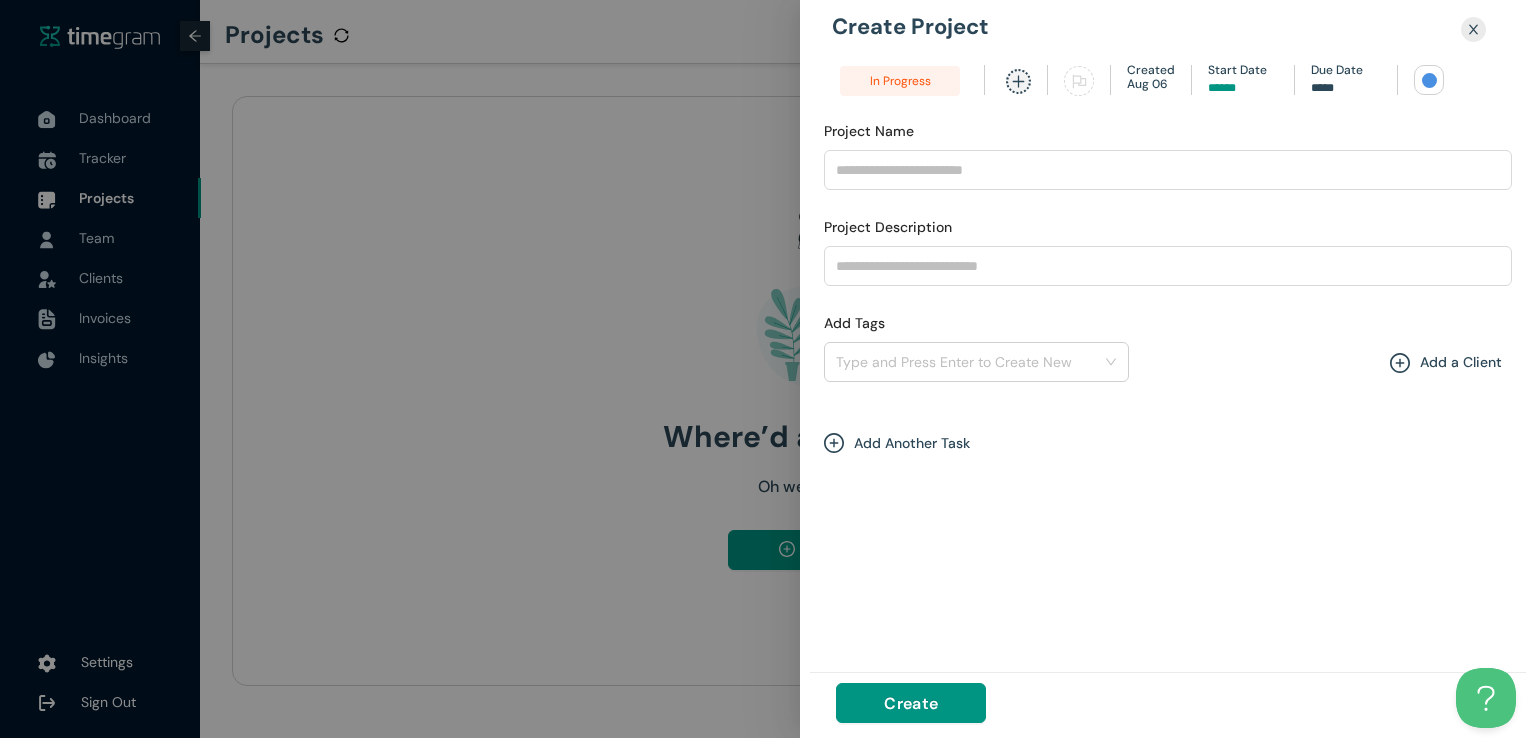 click at bounding box center [1429, 80] 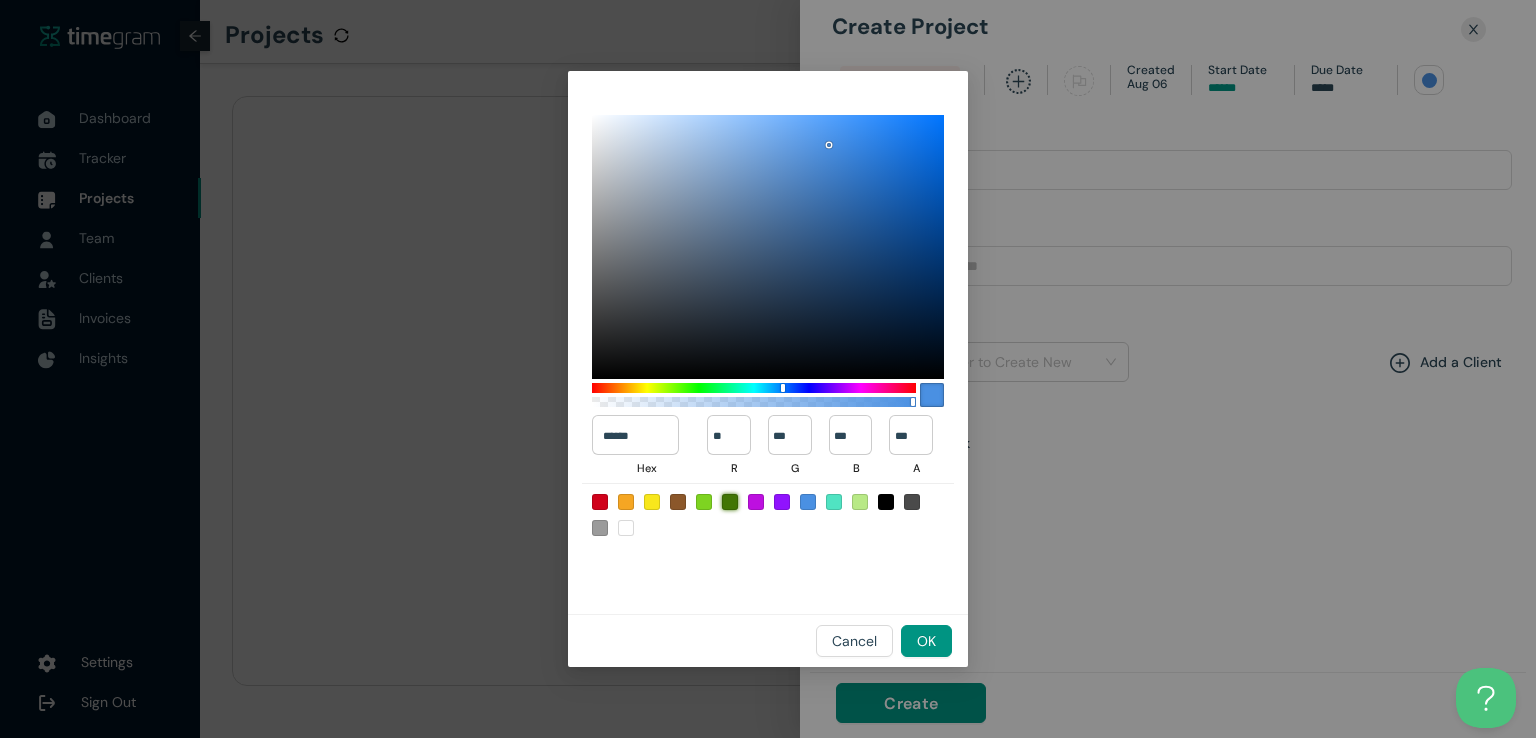 click at bounding box center (730, 502) 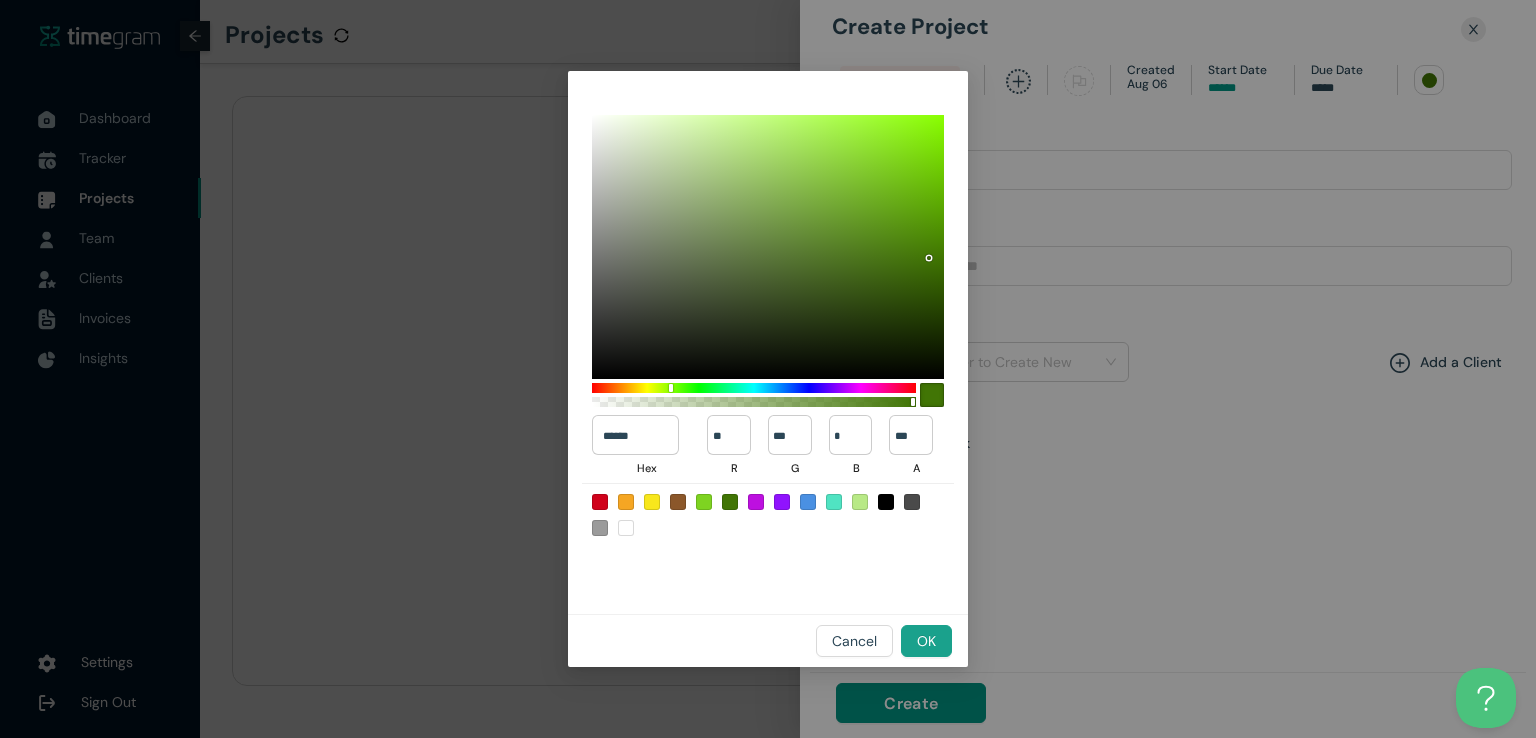 click on "OK" at bounding box center (926, 641) 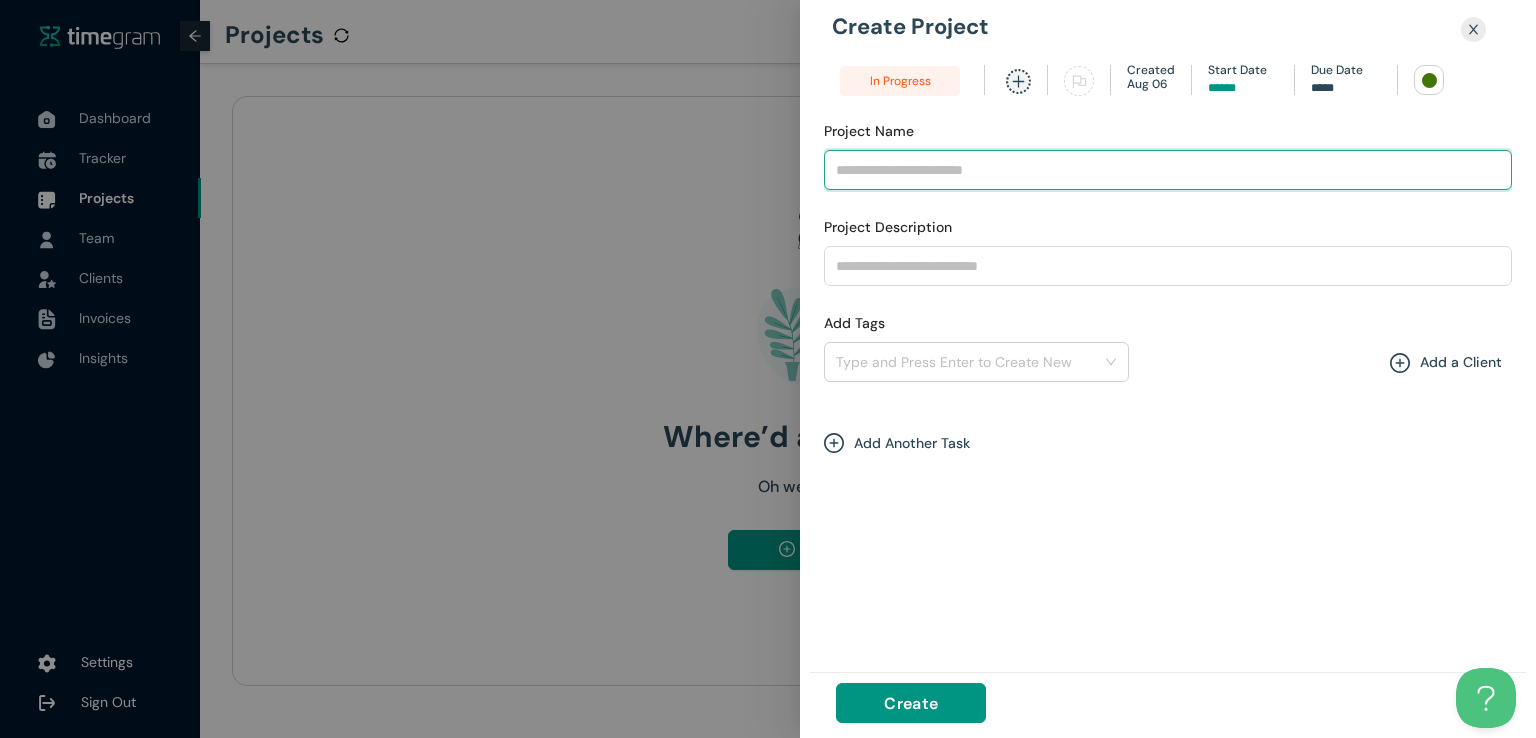 click on "Project Name" at bounding box center (1168, 170) 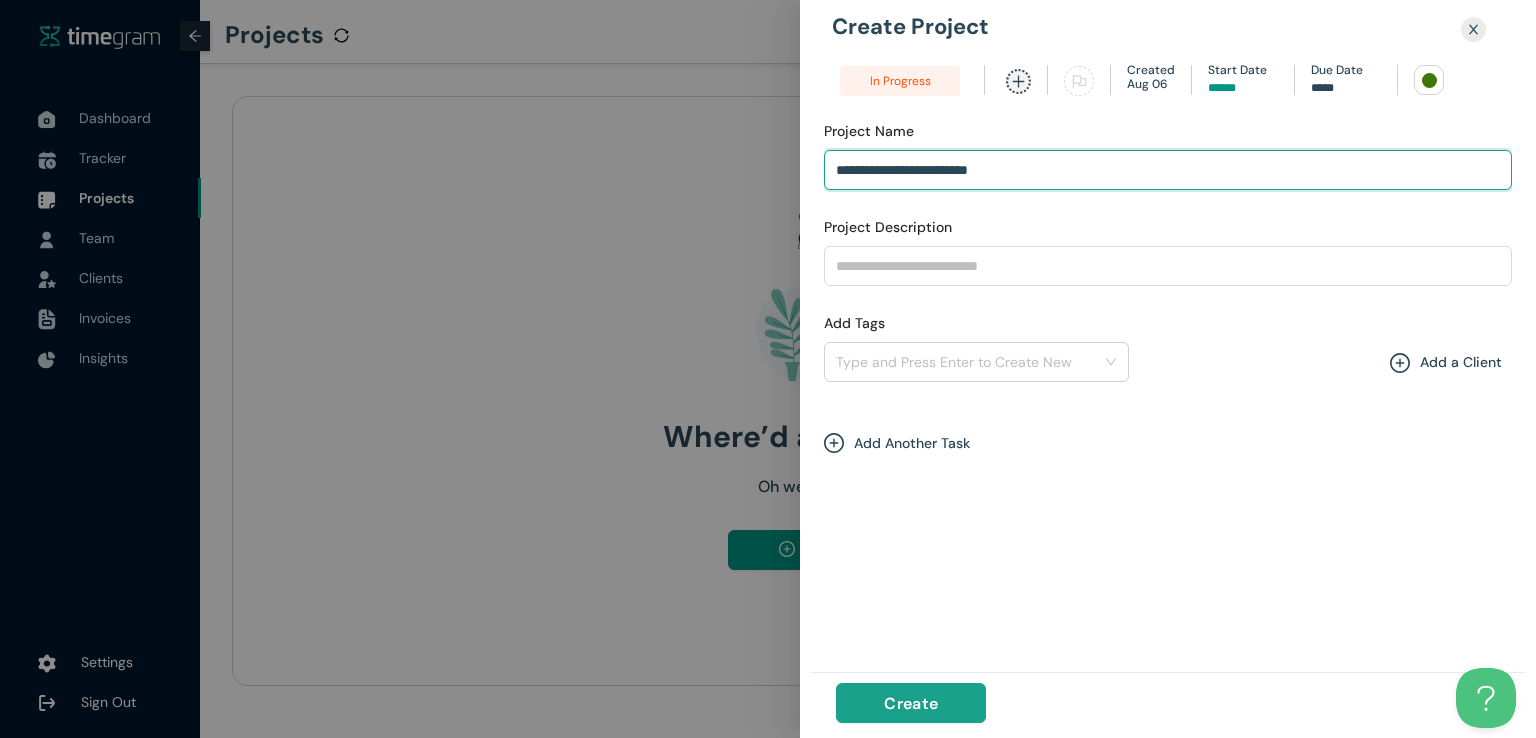 type on "**********" 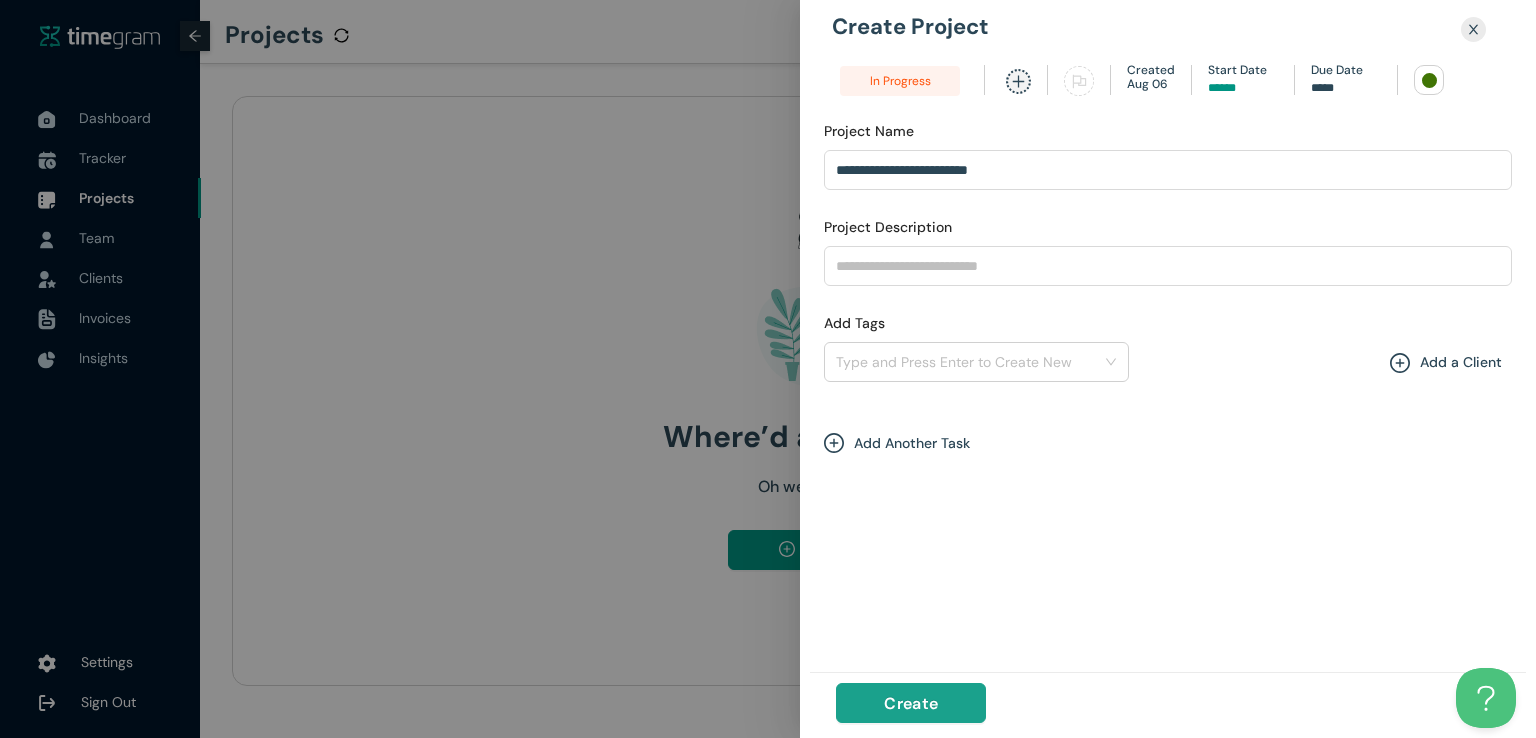 click on "Create" at bounding box center (911, 703) 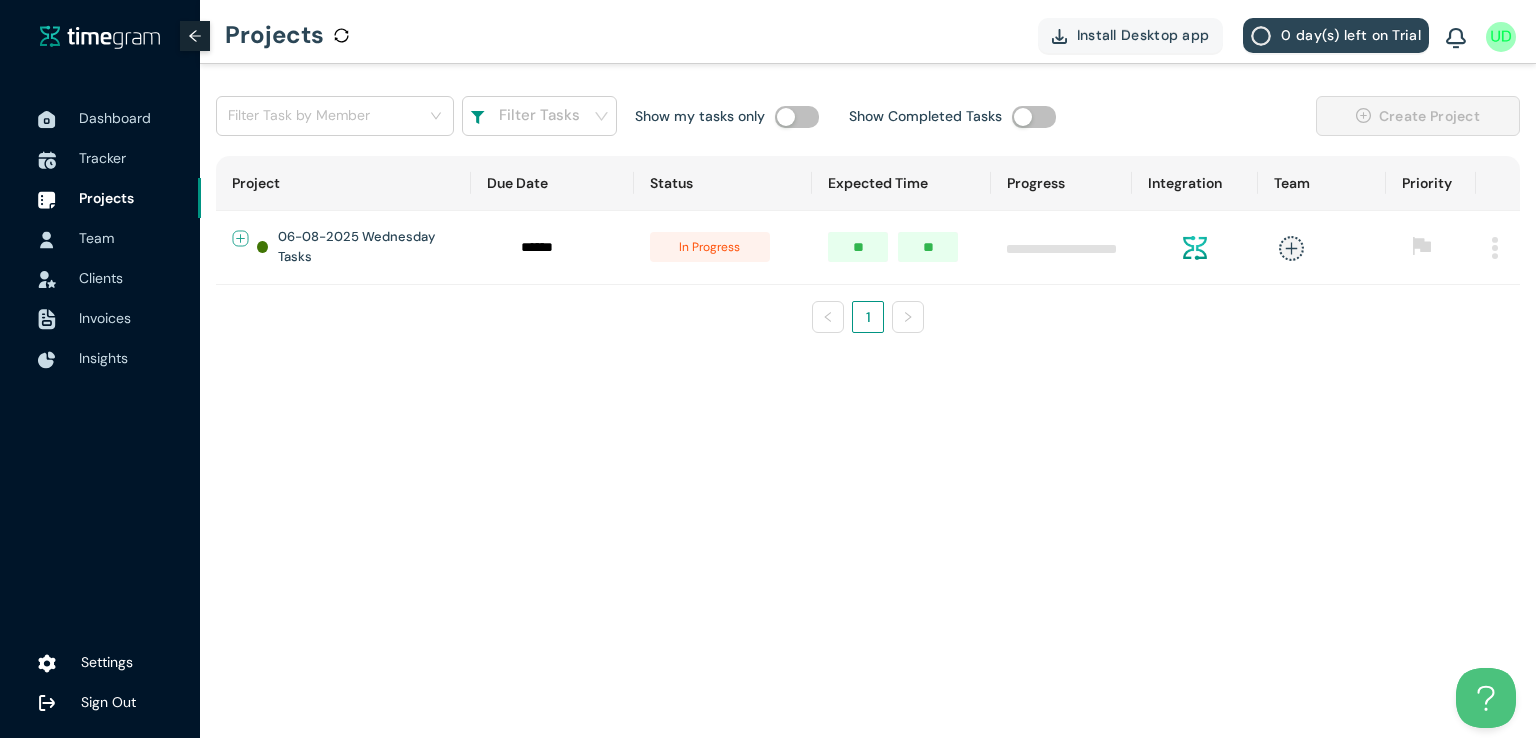 click at bounding box center (241, 238) 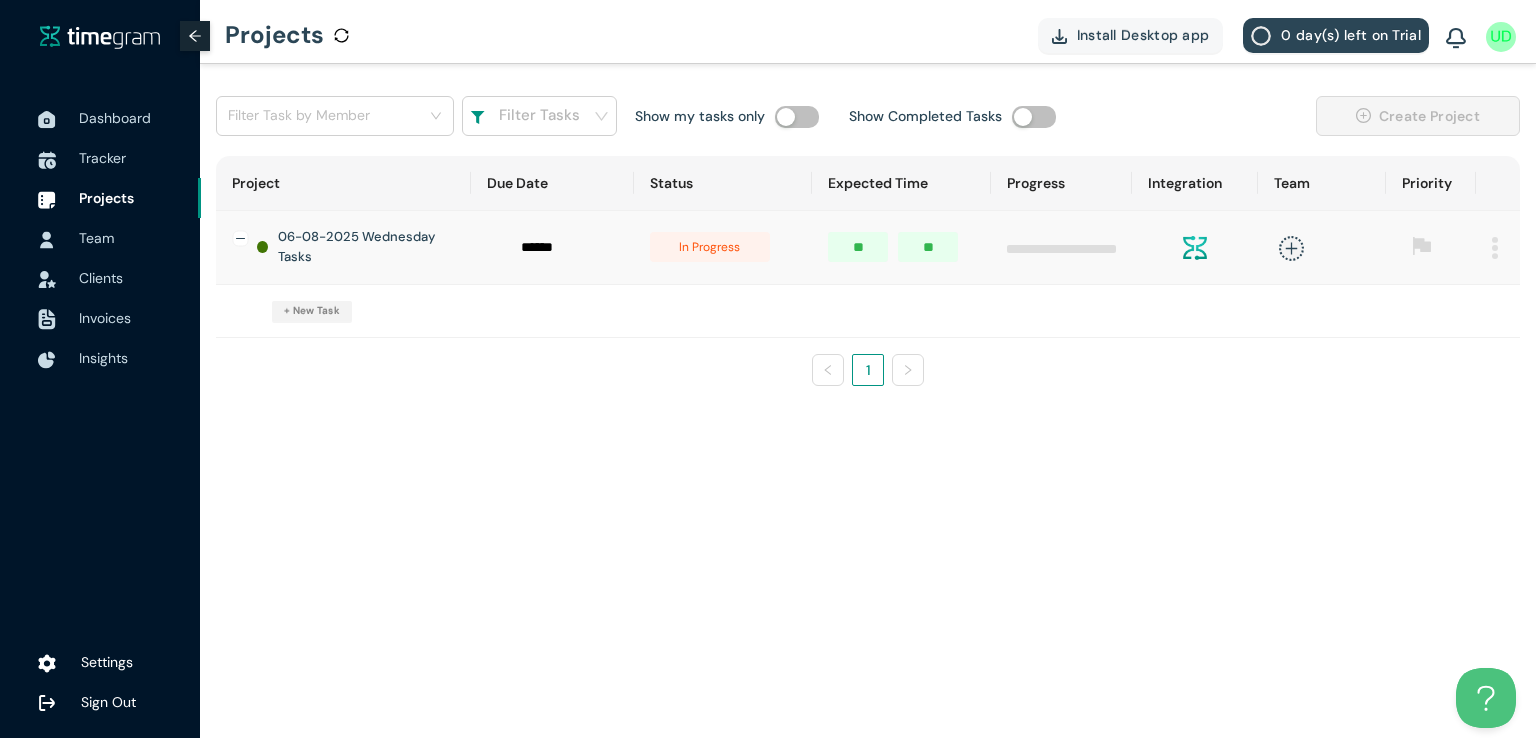 click on "+ New Task" at bounding box center (312, 311) 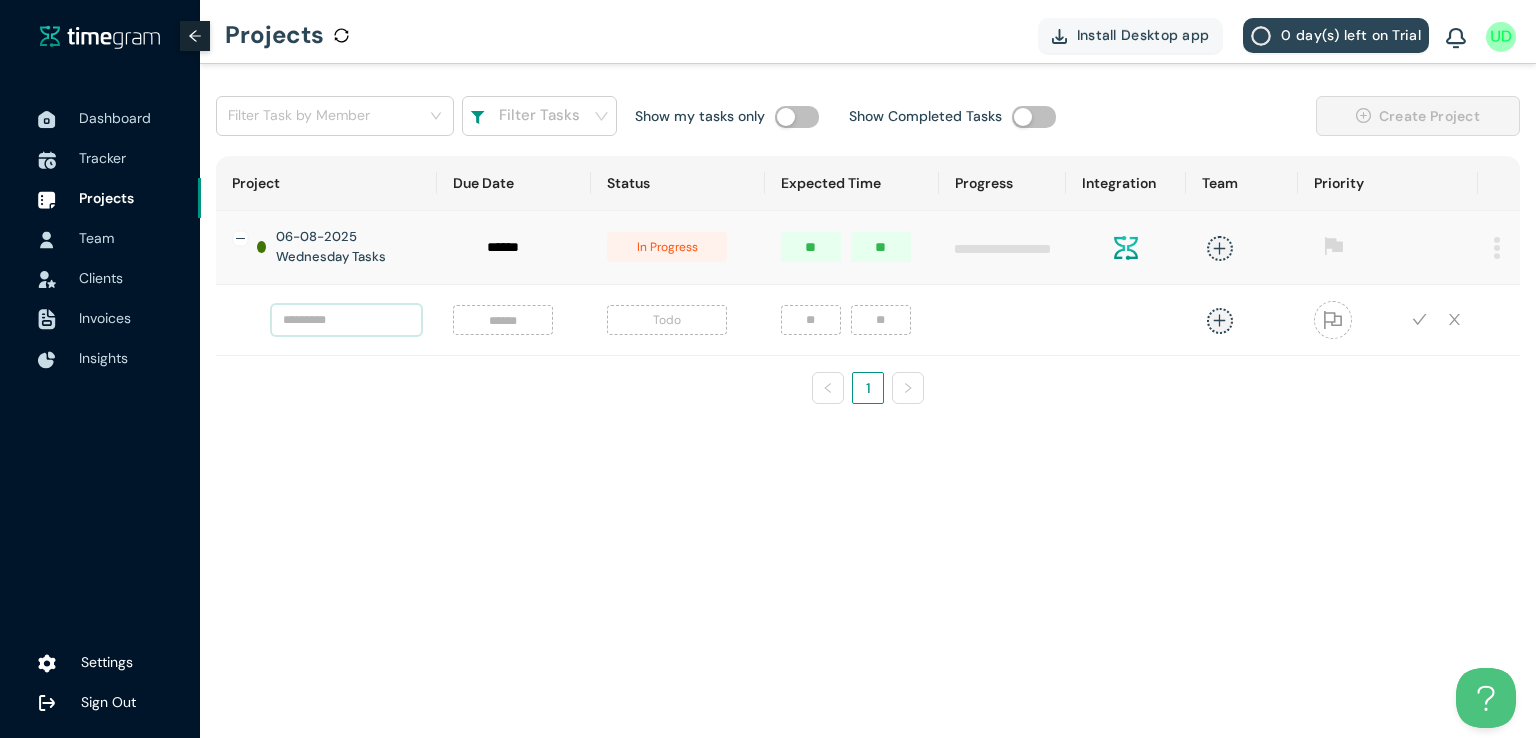 click at bounding box center [346, 320] 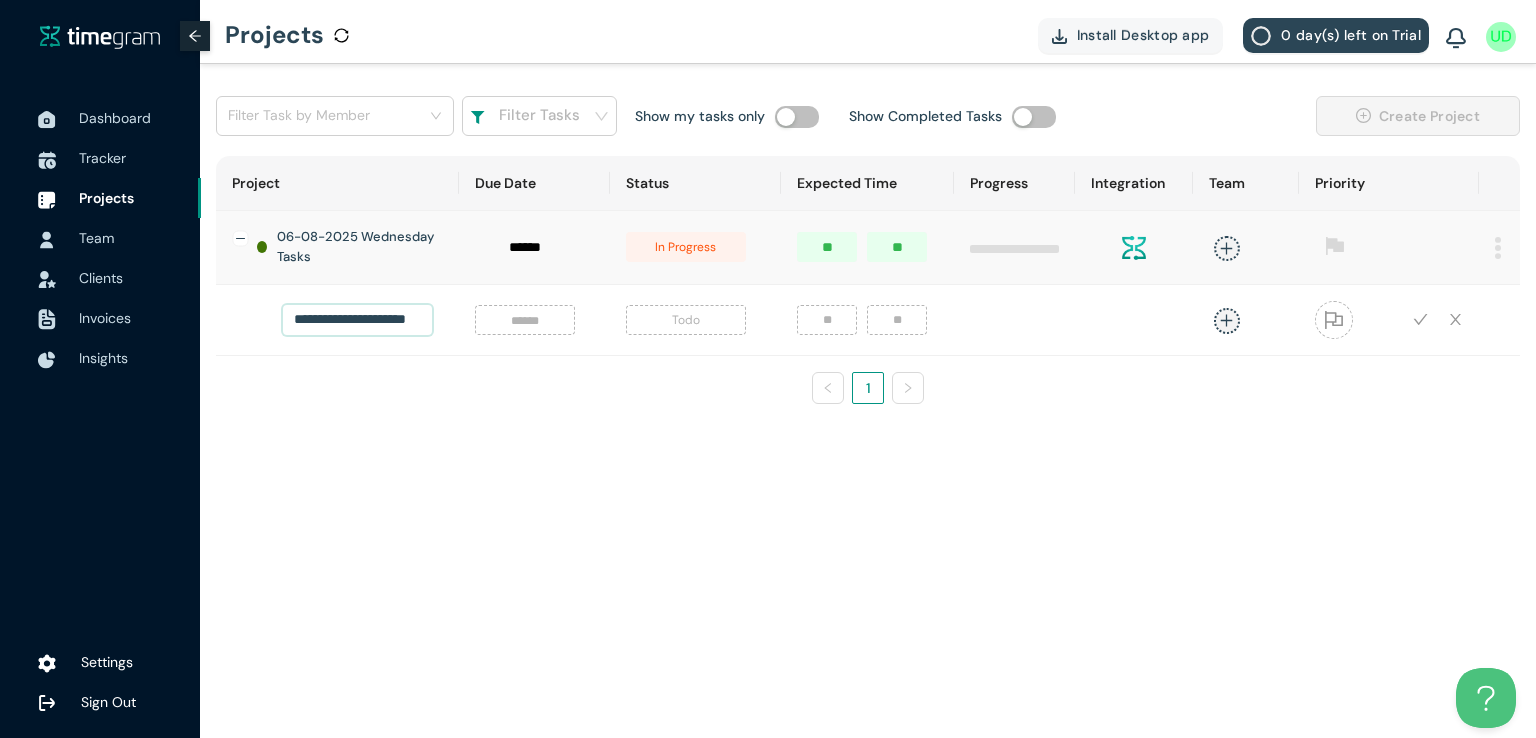 scroll, scrollTop: 0, scrollLeft: 20, axis: horizontal 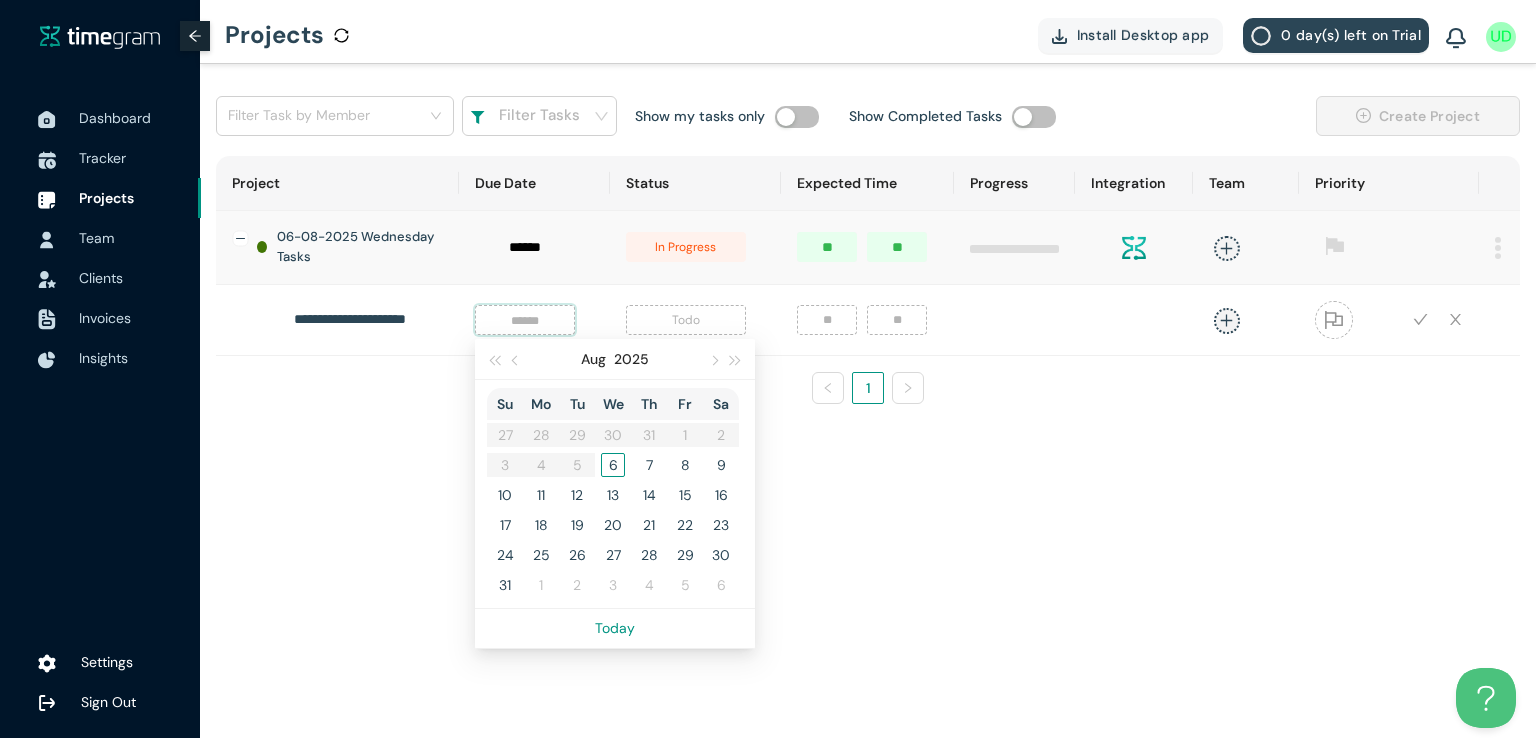 click at bounding box center [525, 320] 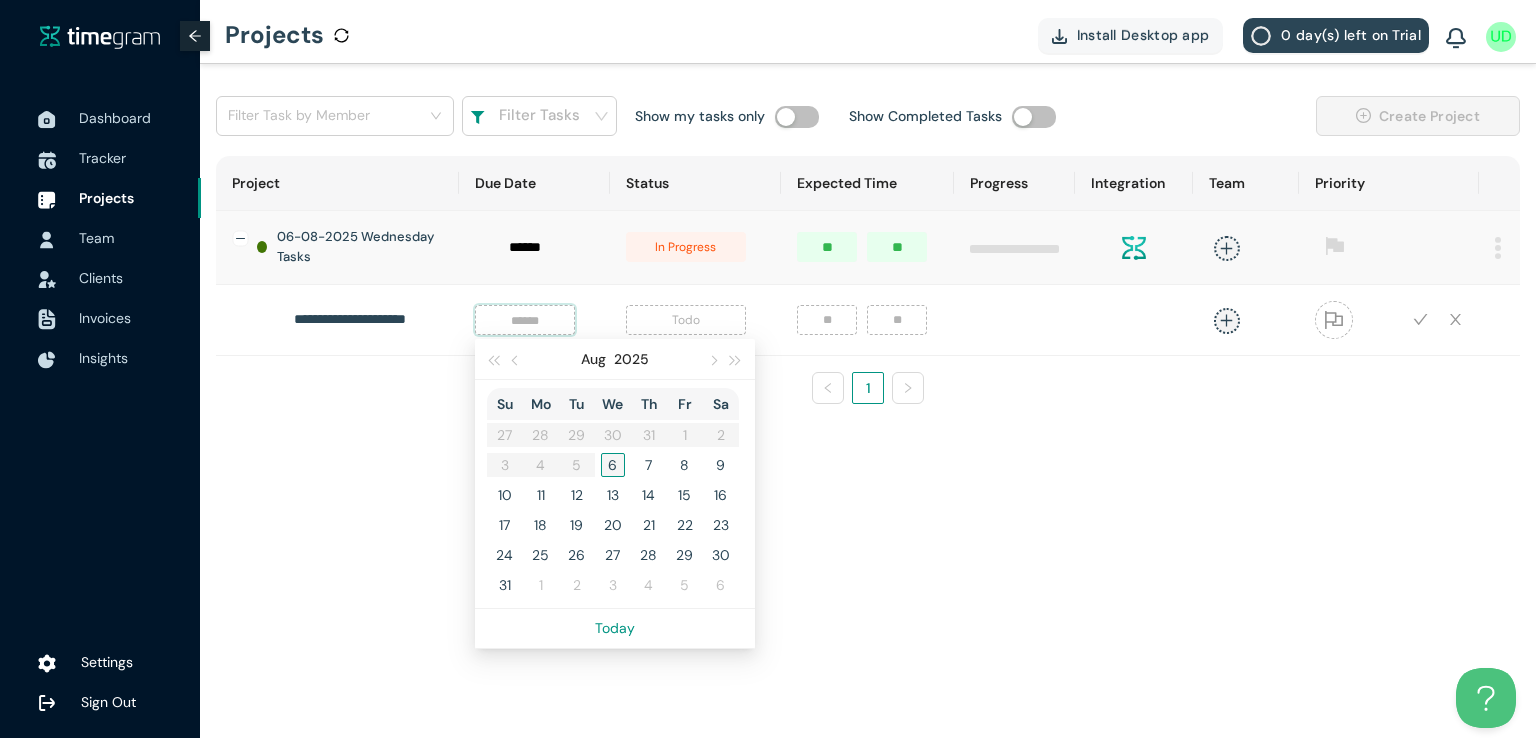 type on "*****" 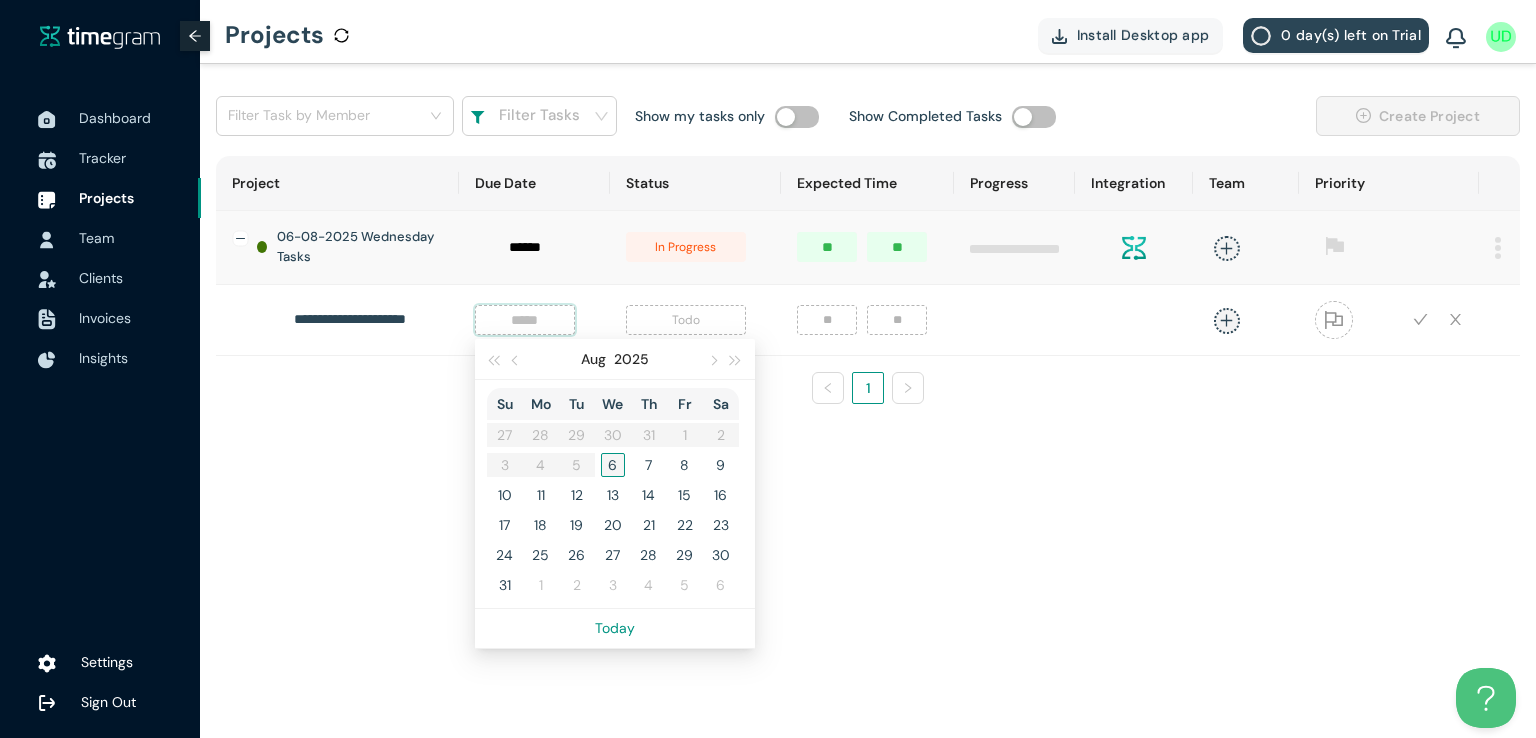 click on "6" at bounding box center (613, 465) 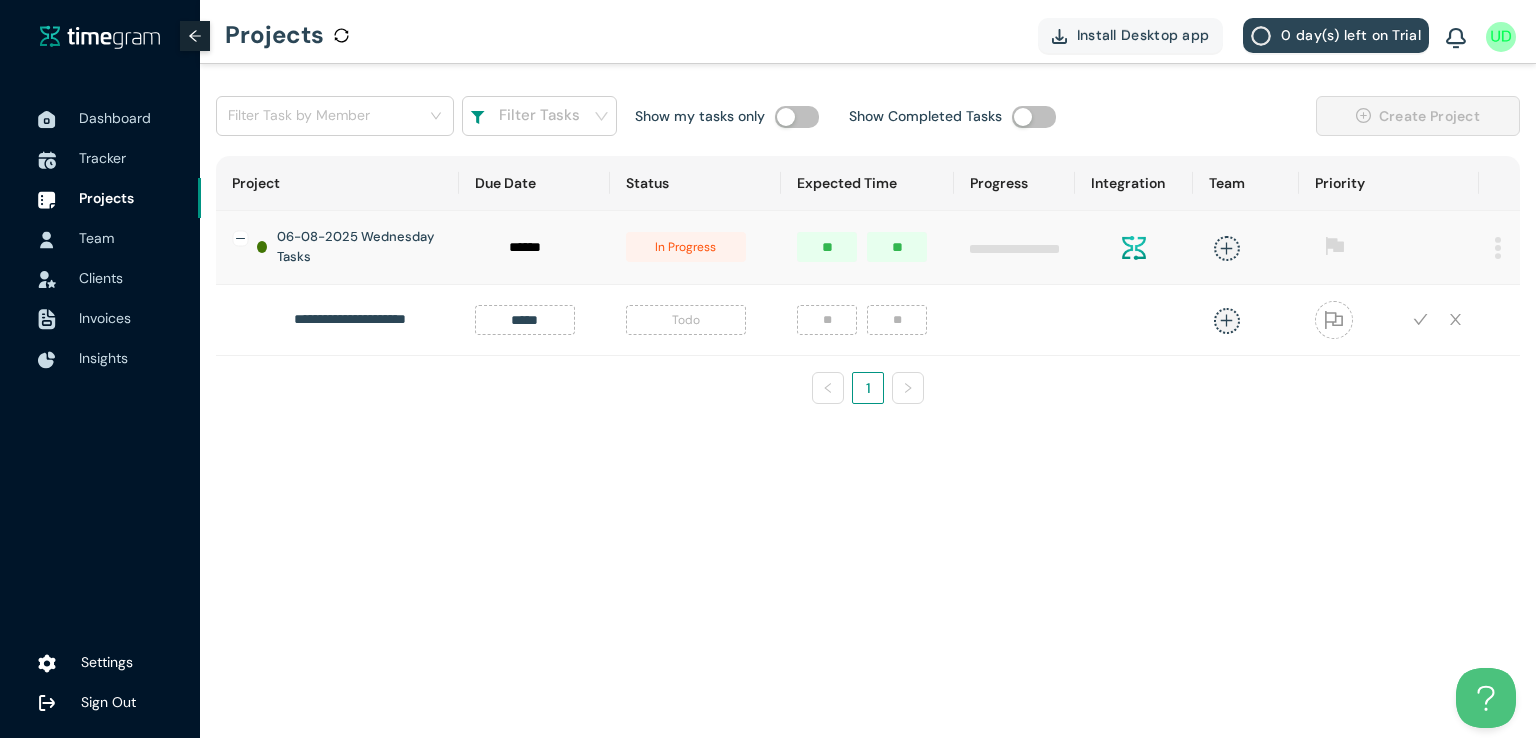 click on "Todo" at bounding box center (686, 320) 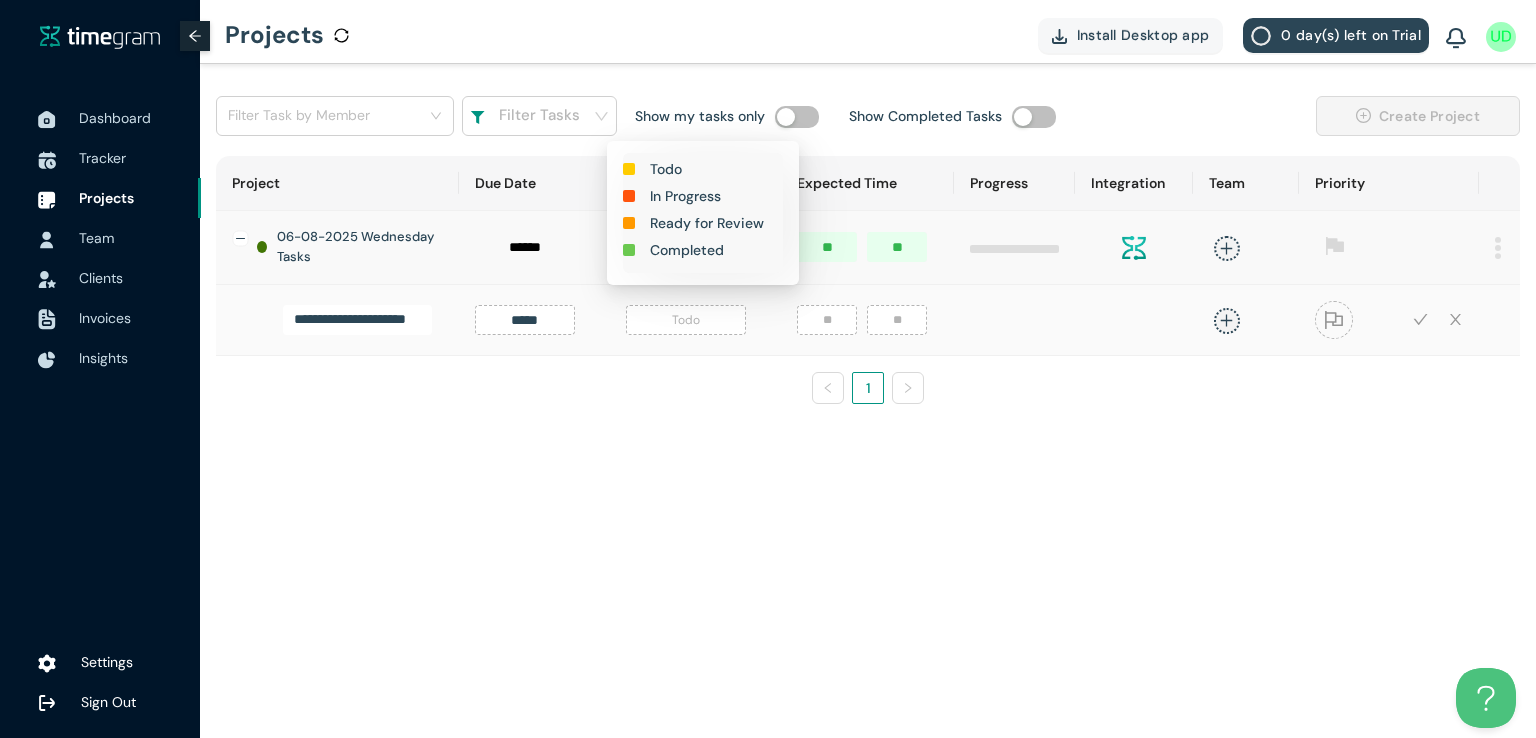 click on "In Progress" at bounding box center [685, 196] 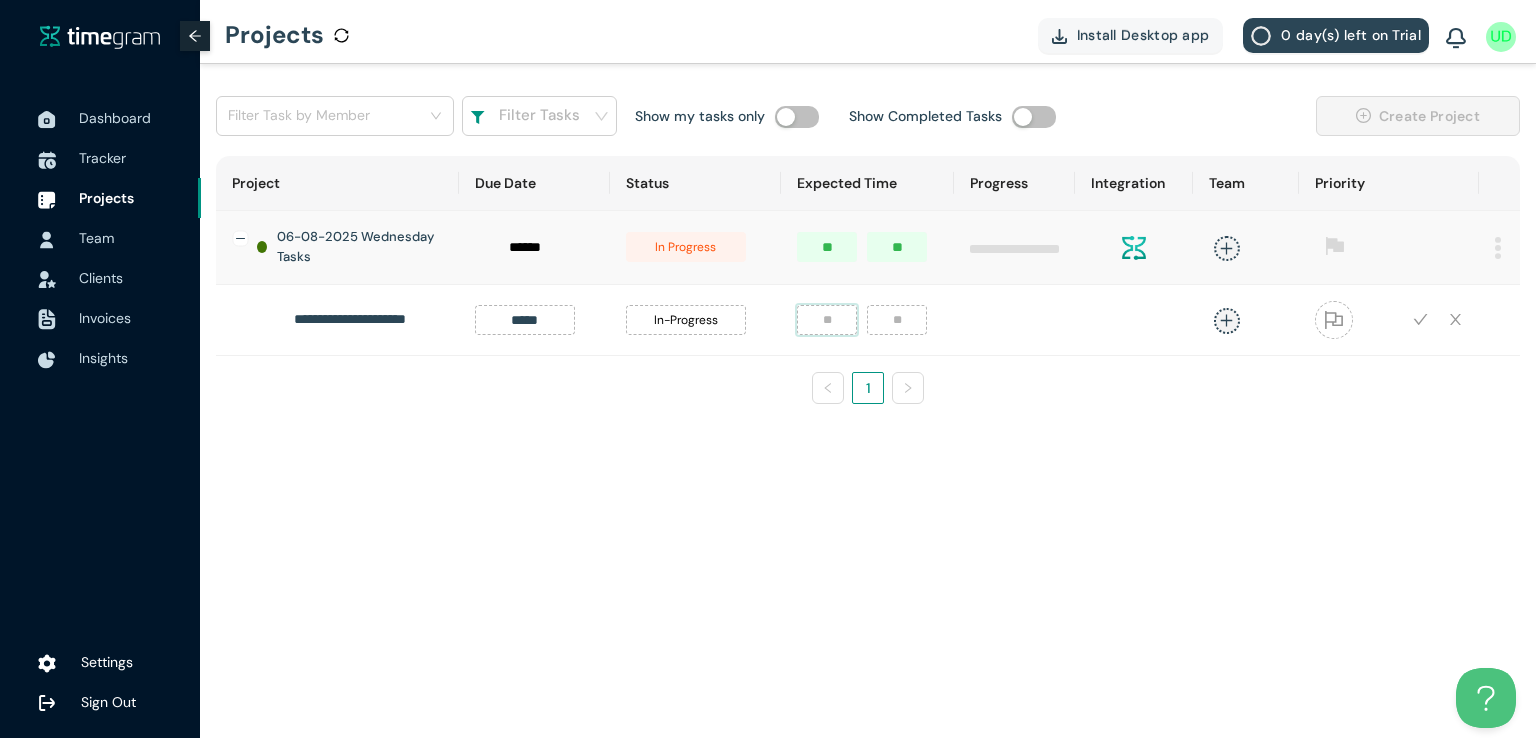click at bounding box center [827, 320] 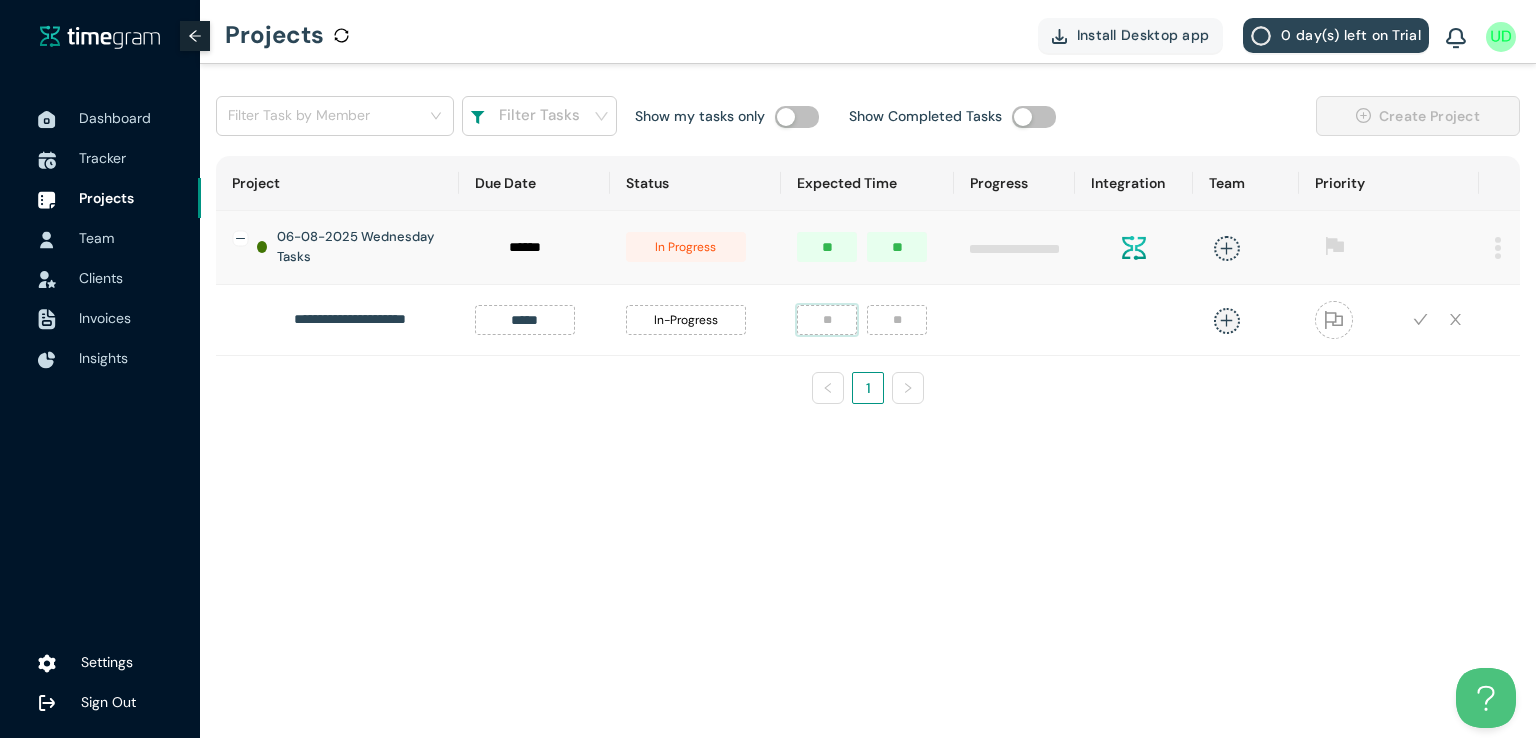 type on "*" 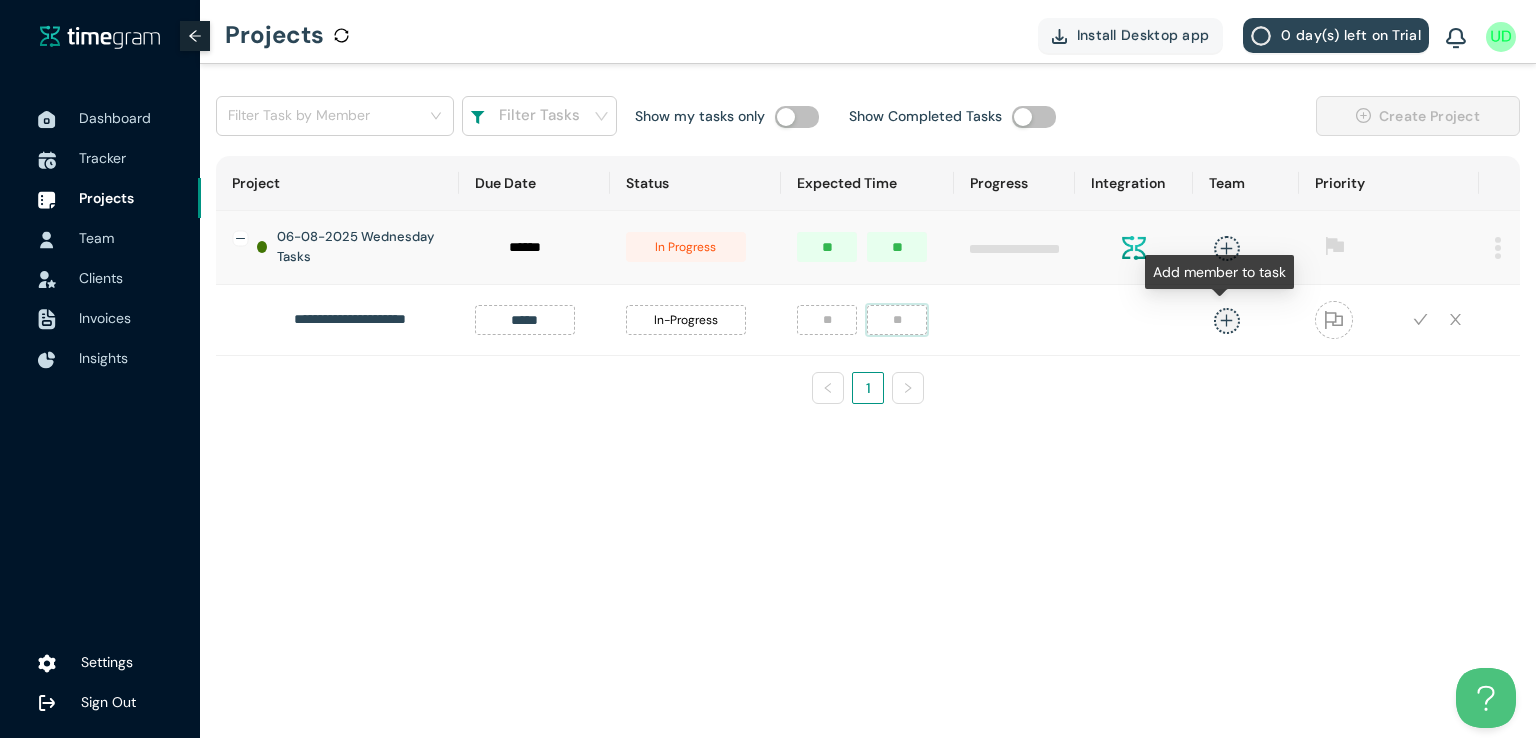 type on "**" 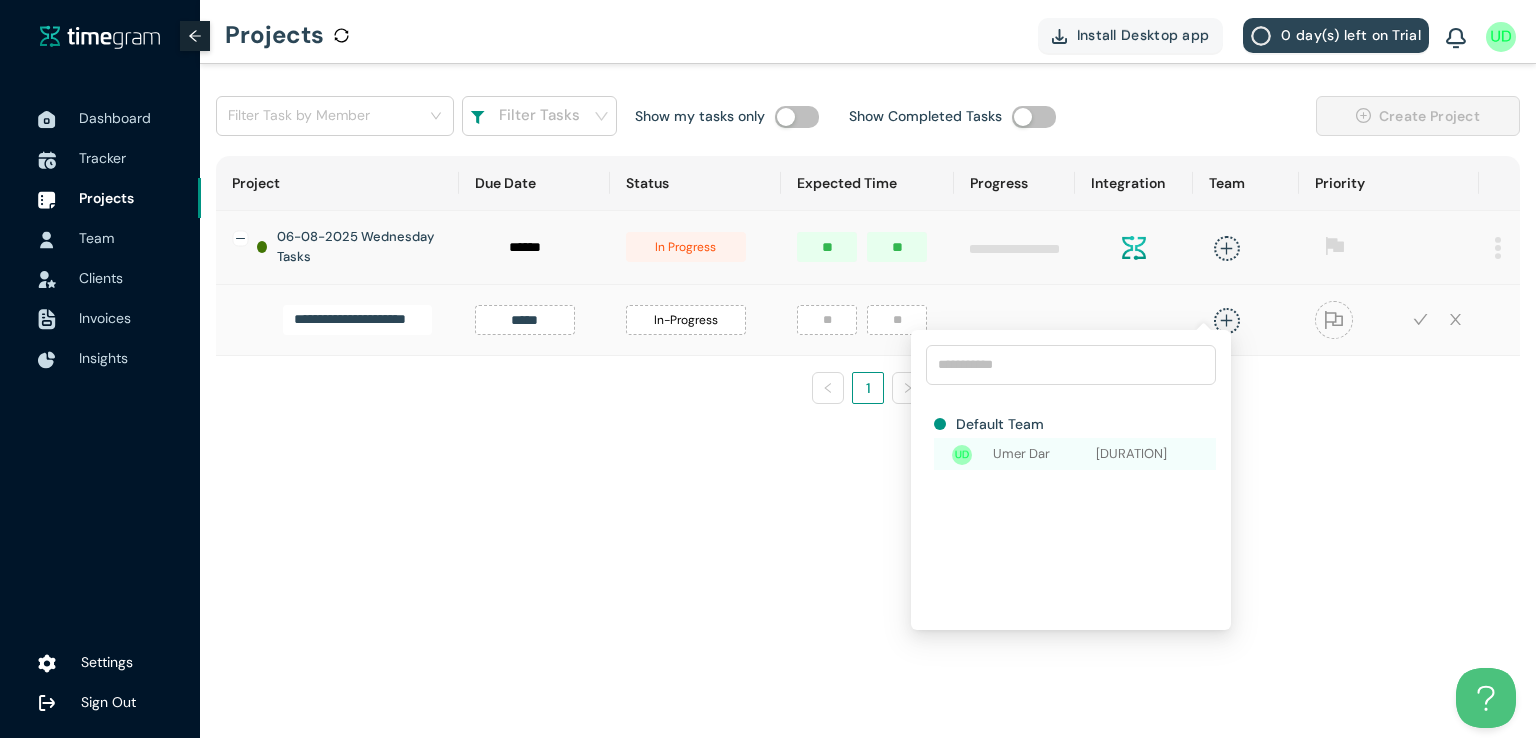 click on "Umer Dar" at bounding box center (1045, 454) 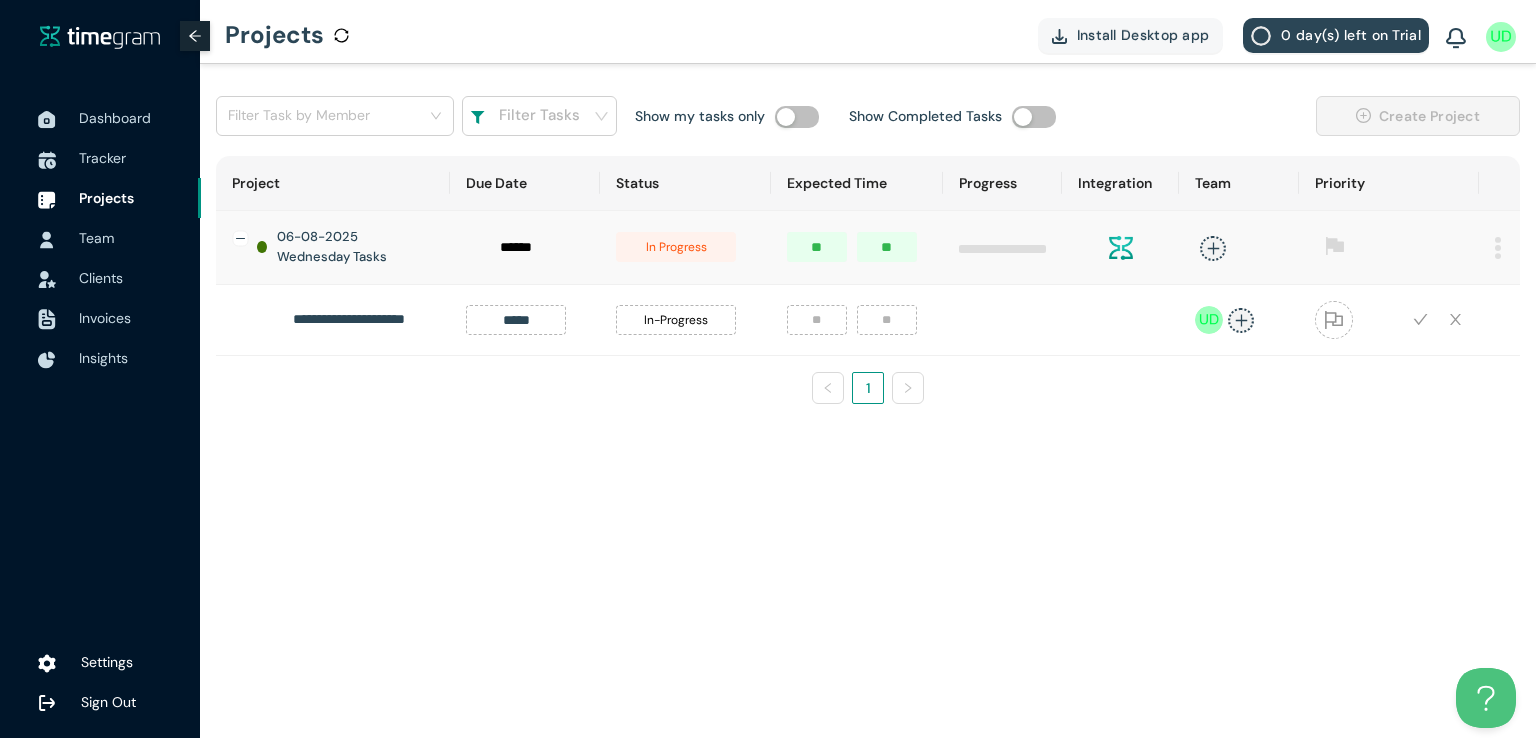 click on "**********" at bounding box center [868, 288] 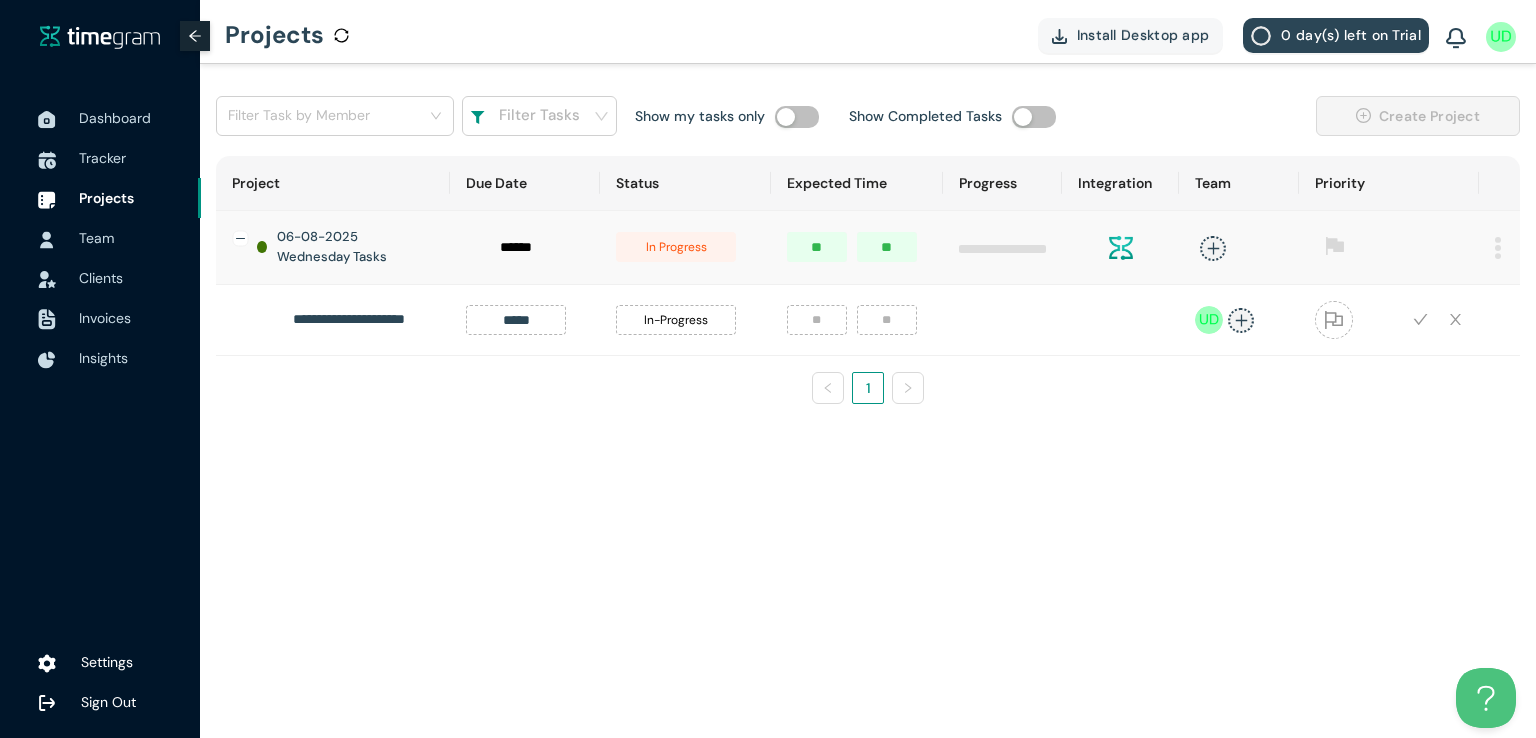 click 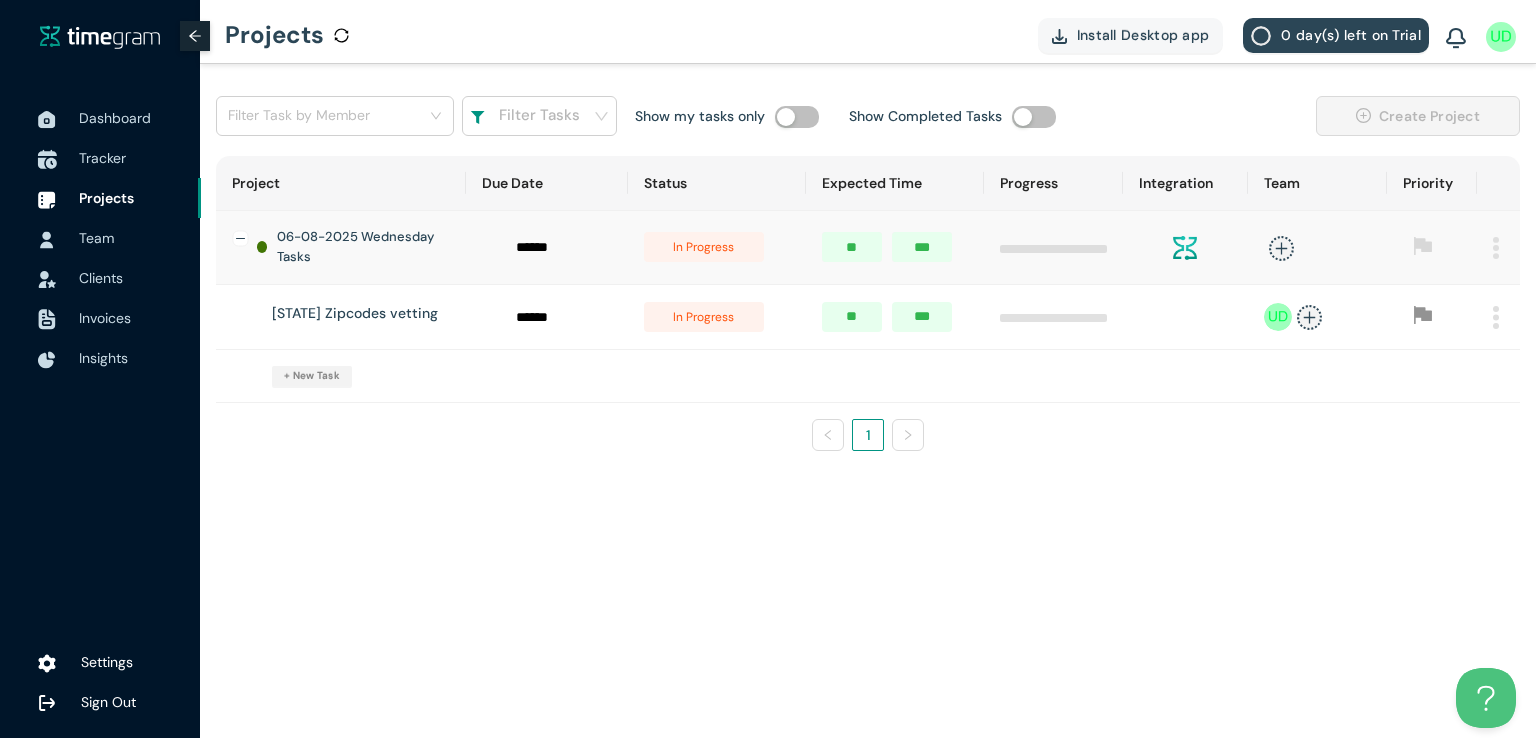 click on "Tracker" at bounding box center [102, 158] 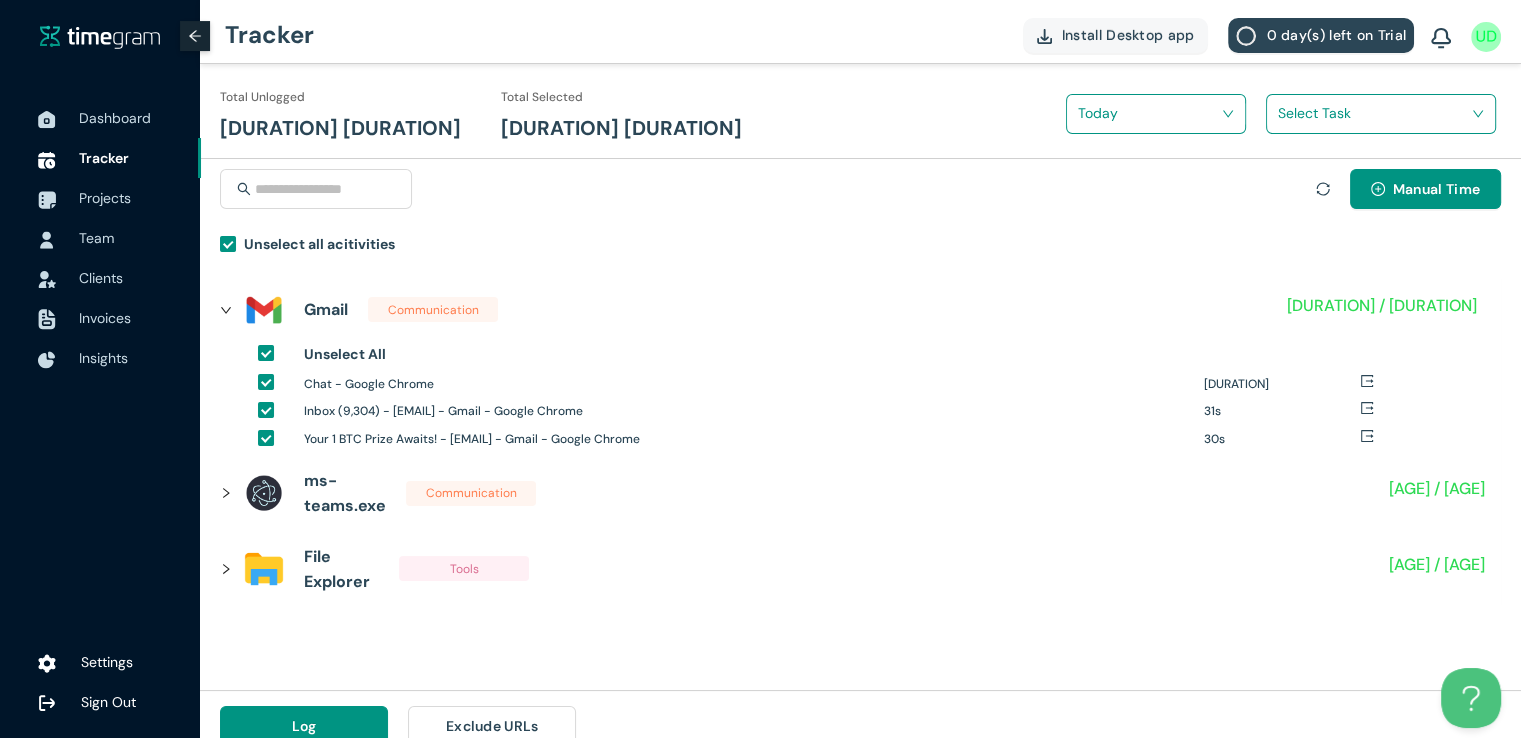 click at bounding box center (1374, 113) 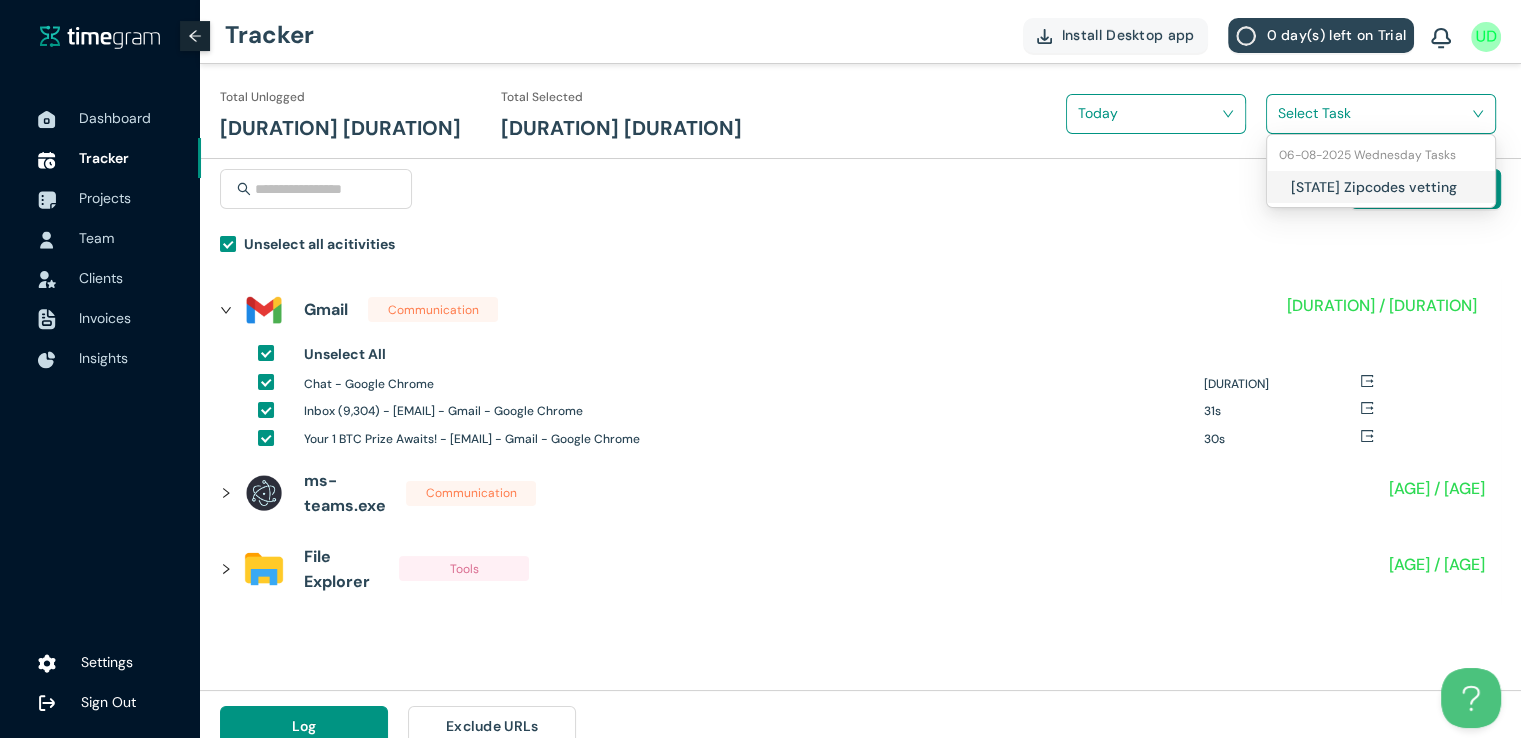 click on "[STATE] Zipcodes vetting" at bounding box center (1381, 187) 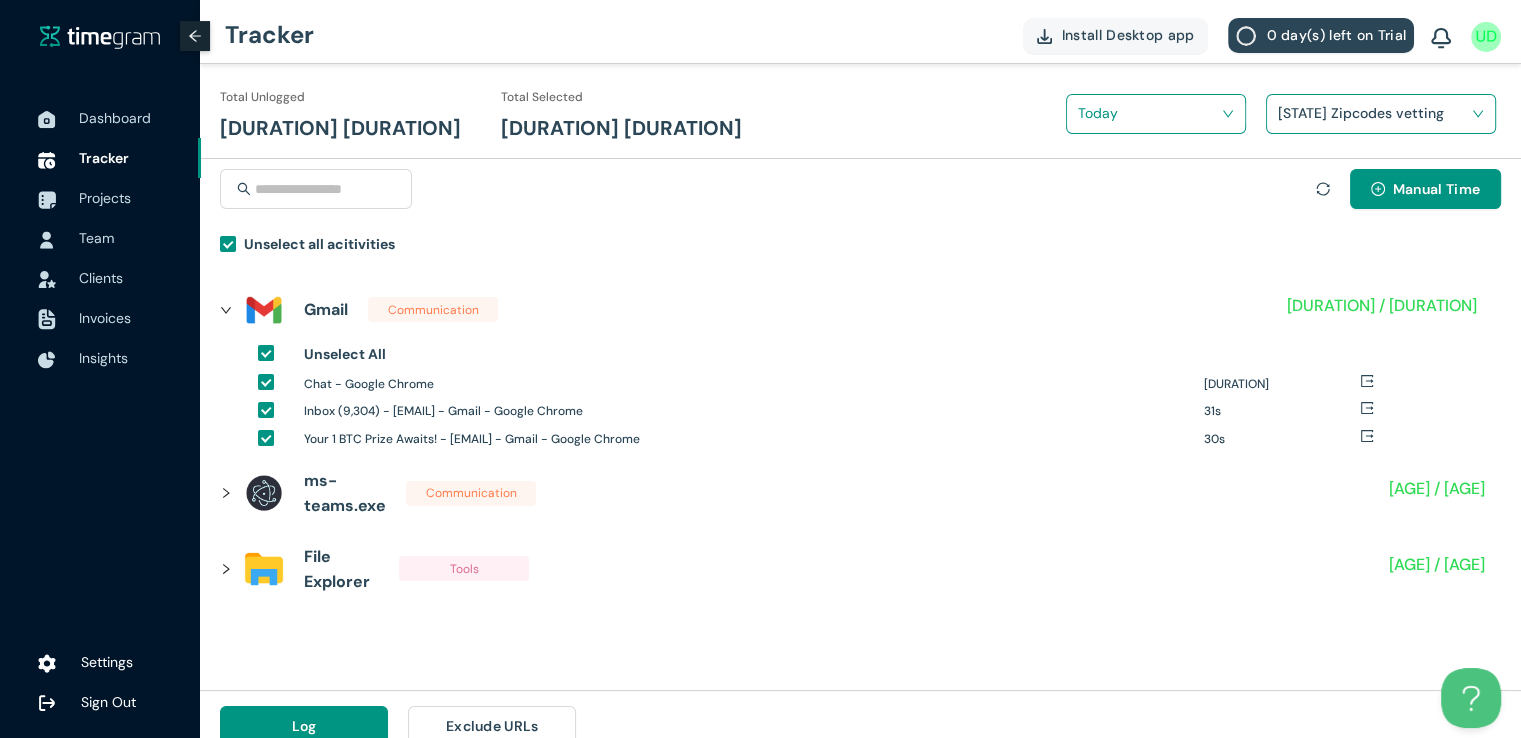 scroll, scrollTop: 23, scrollLeft: 0, axis: vertical 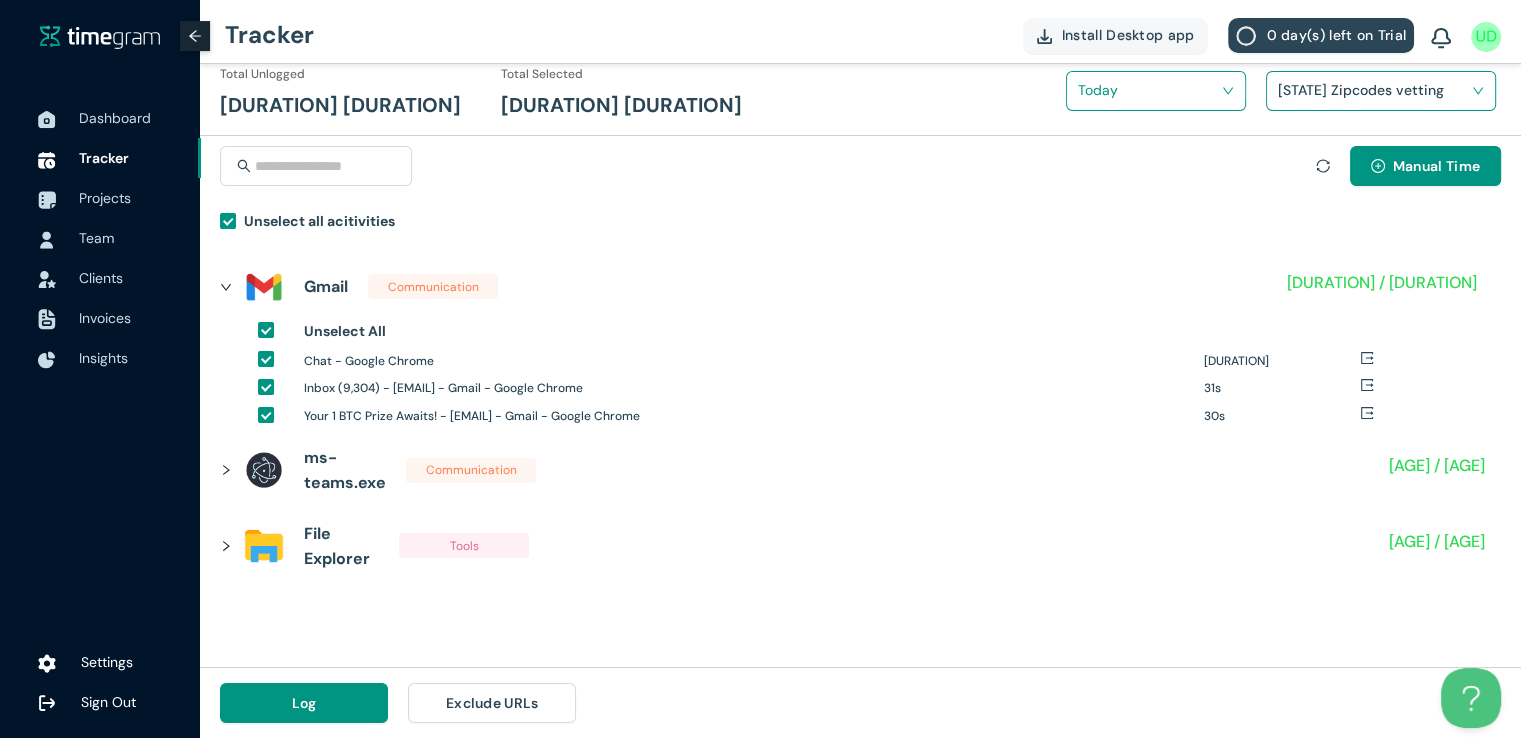 click on "Log Exclude URLs" at bounding box center [398, 703] 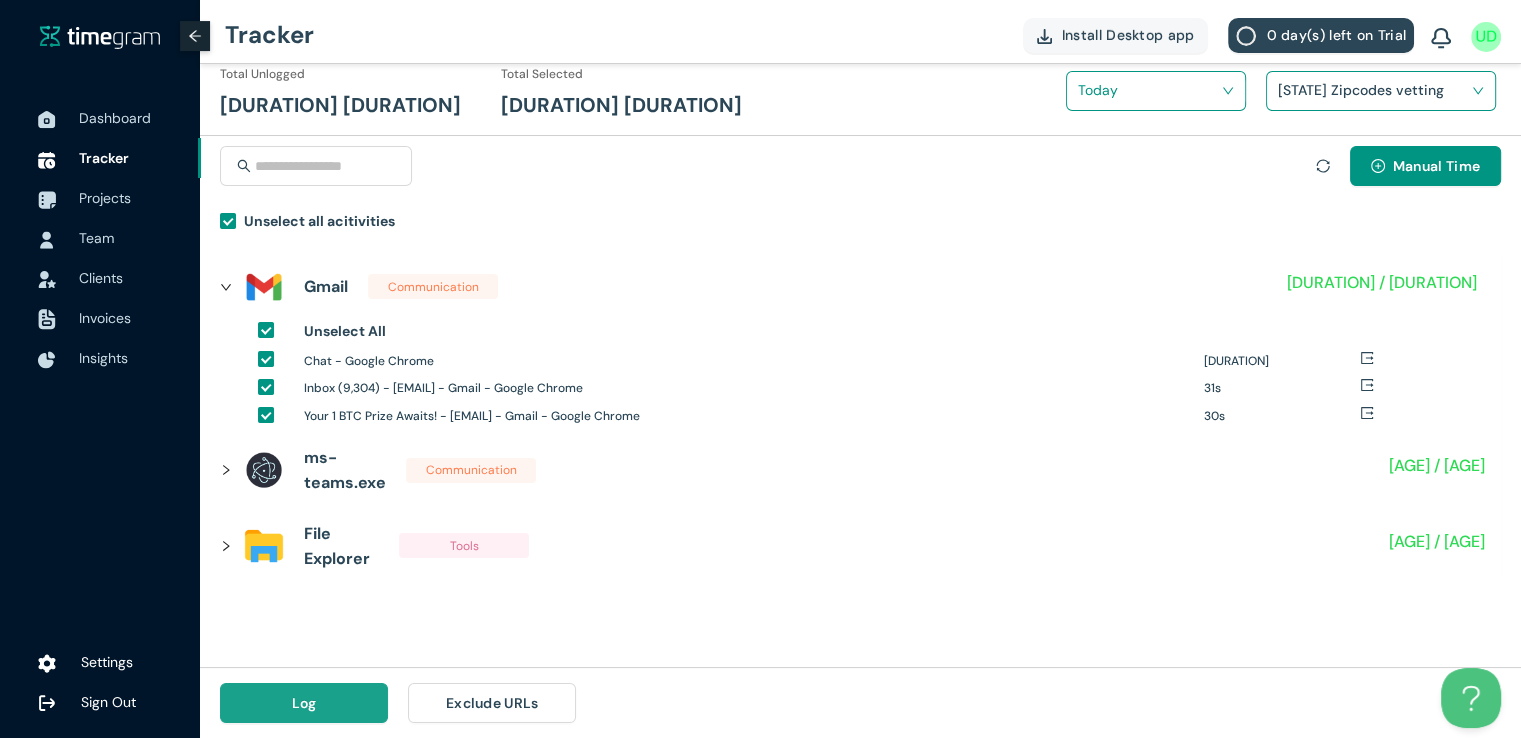 click on "Log" at bounding box center (304, 703) 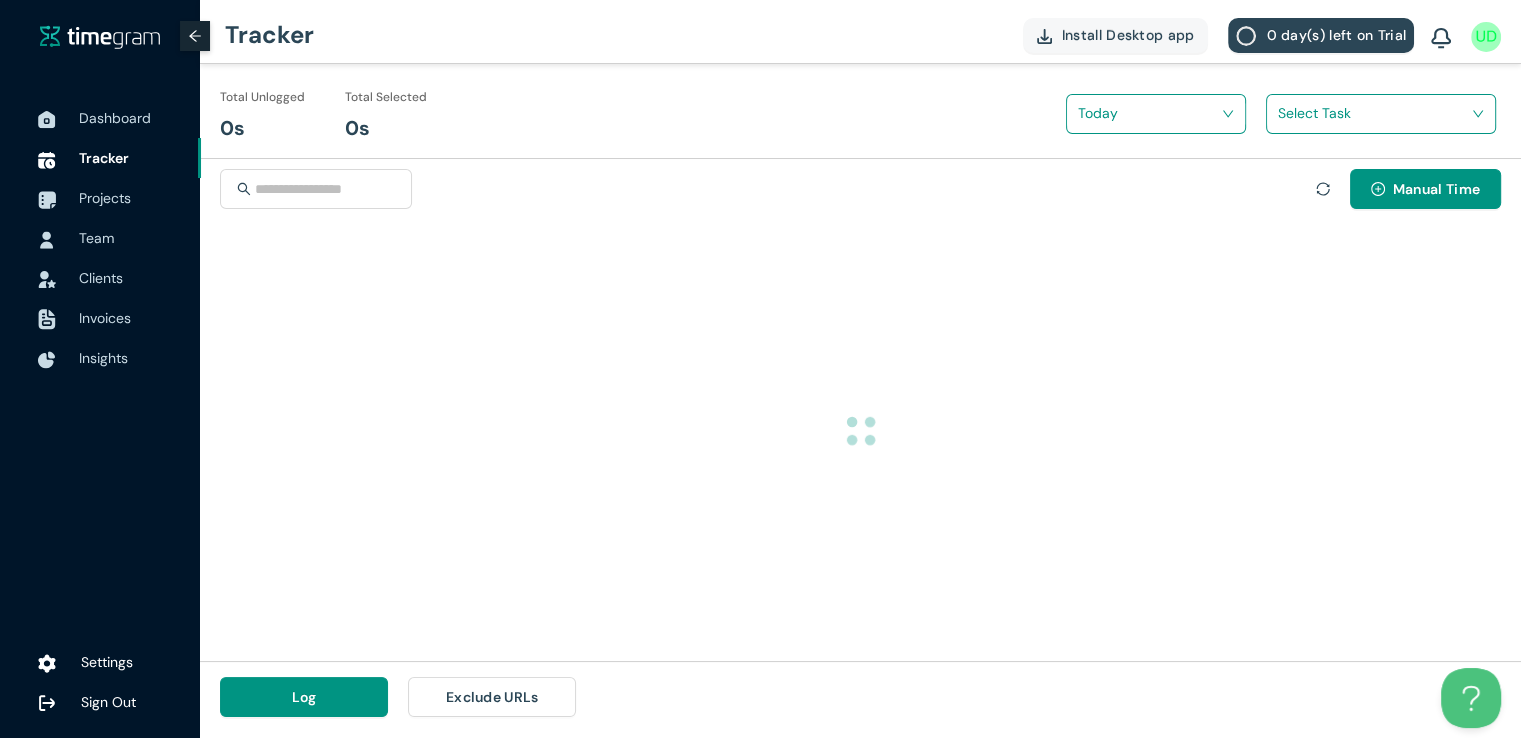scroll, scrollTop: 0, scrollLeft: 0, axis: both 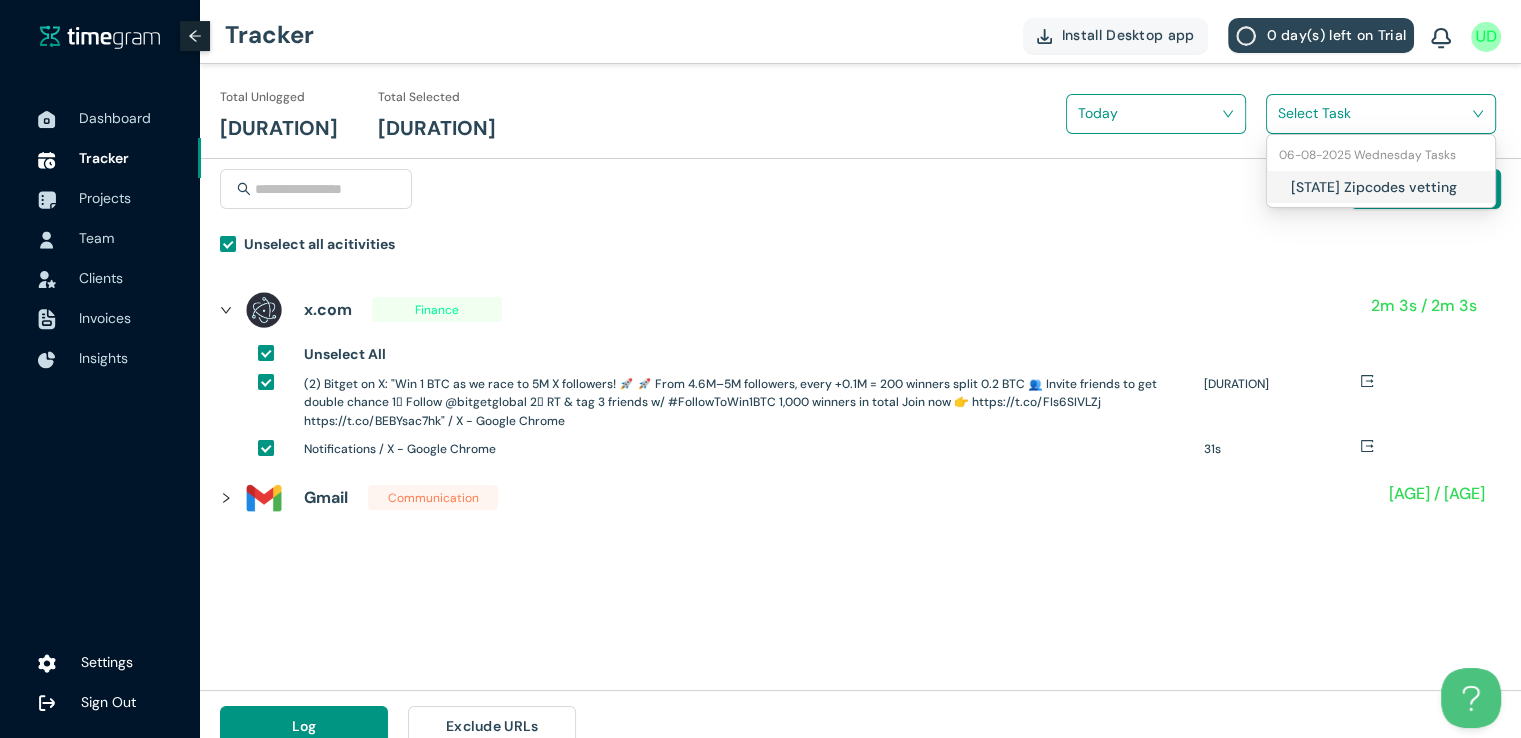 click at bounding box center (1374, 113) 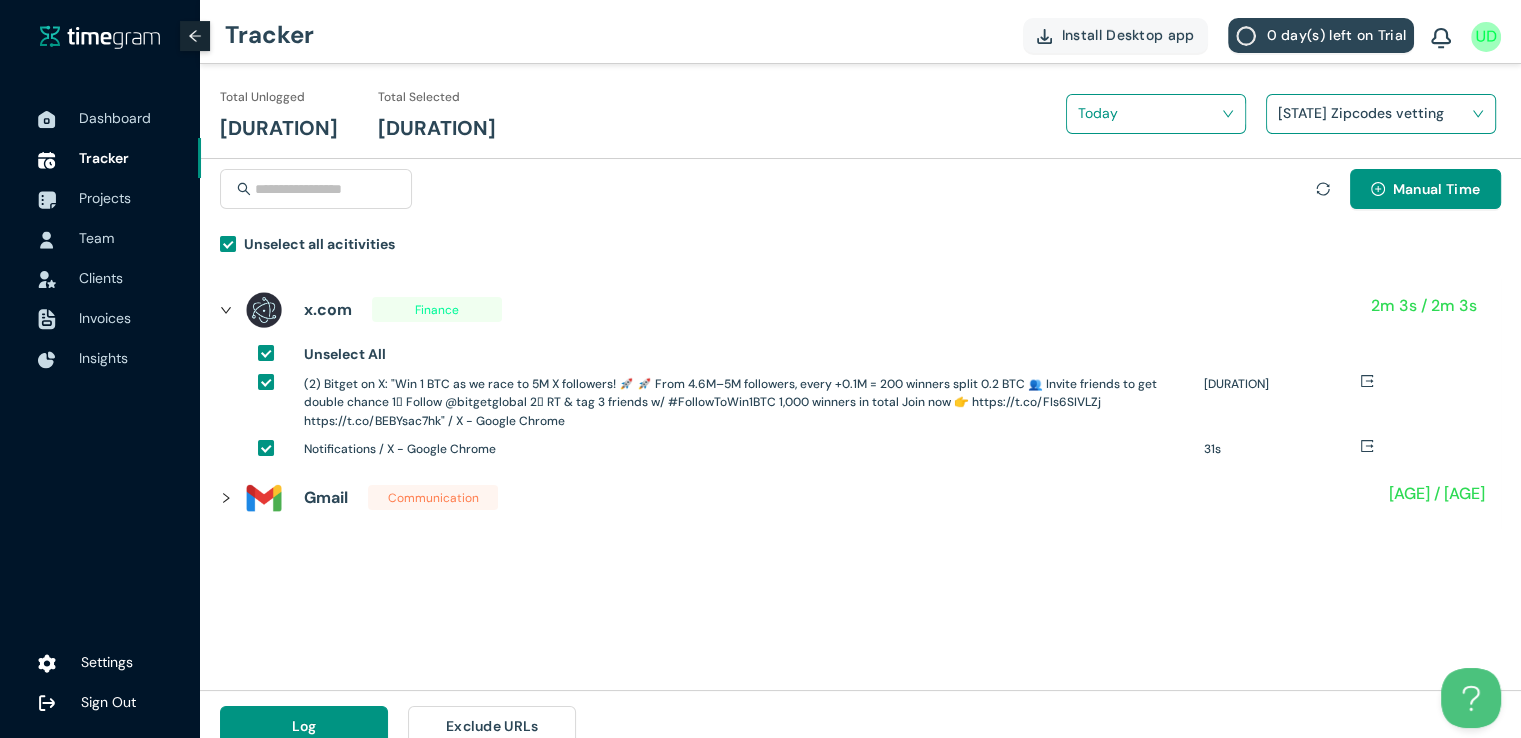 scroll, scrollTop: 23, scrollLeft: 0, axis: vertical 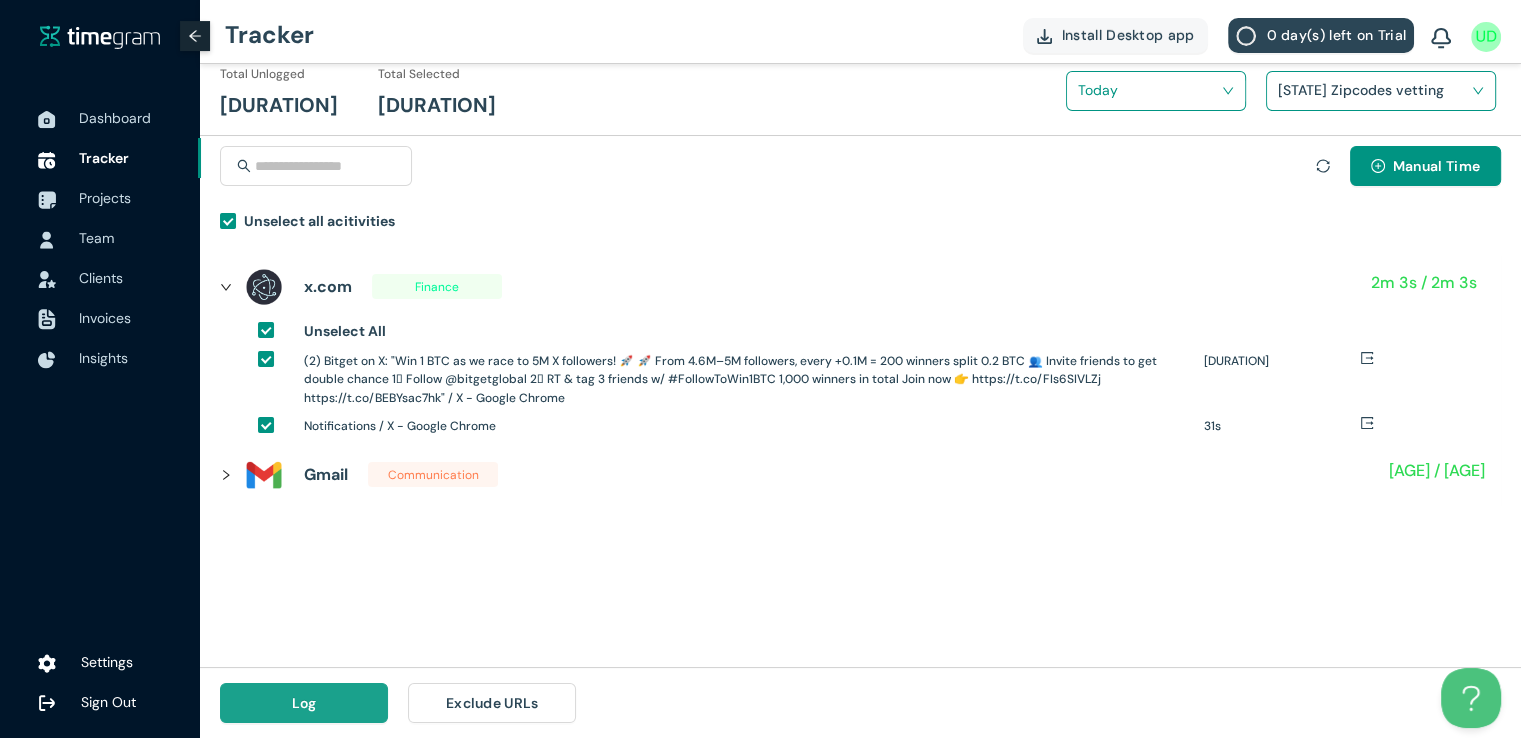 click on "Log" at bounding box center [304, 703] 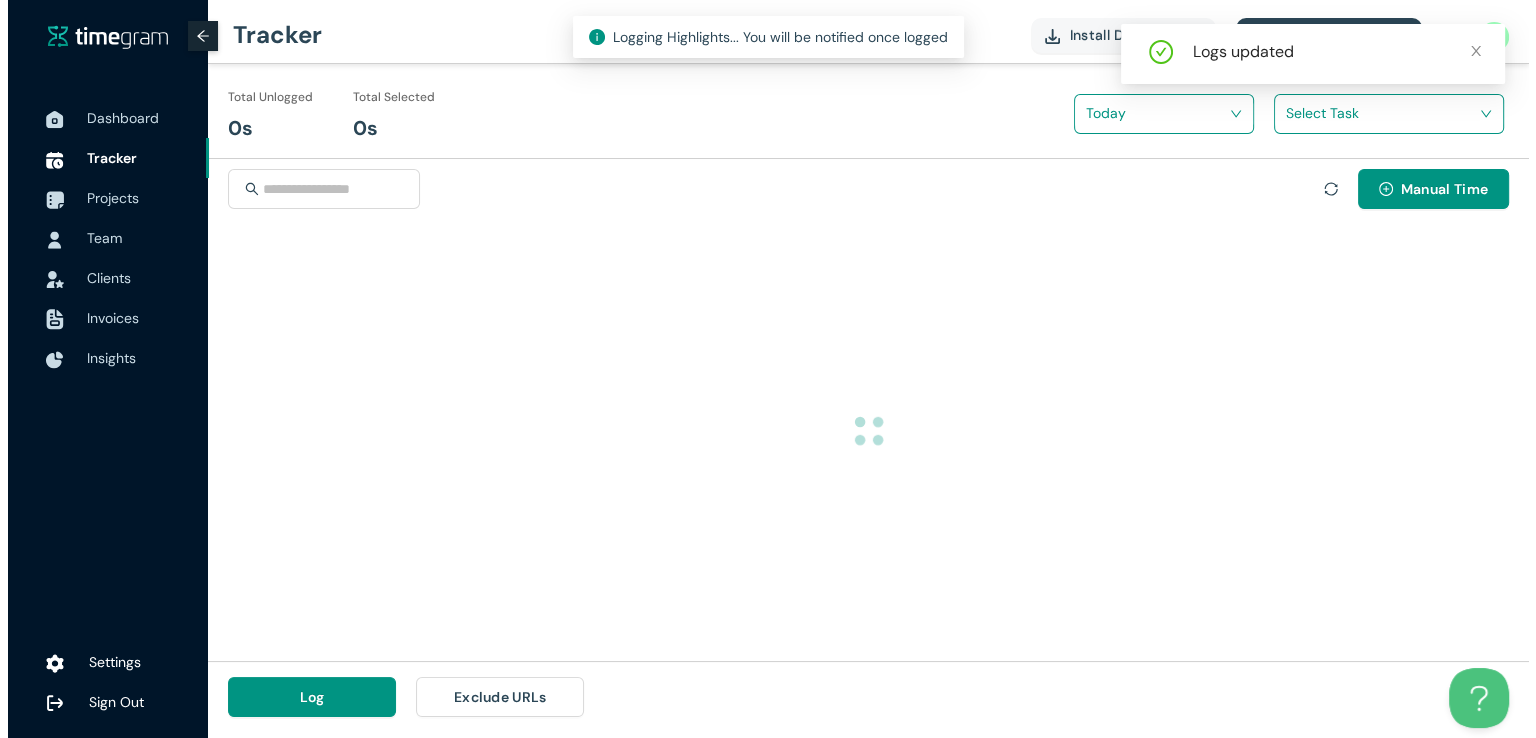 scroll, scrollTop: 0, scrollLeft: 0, axis: both 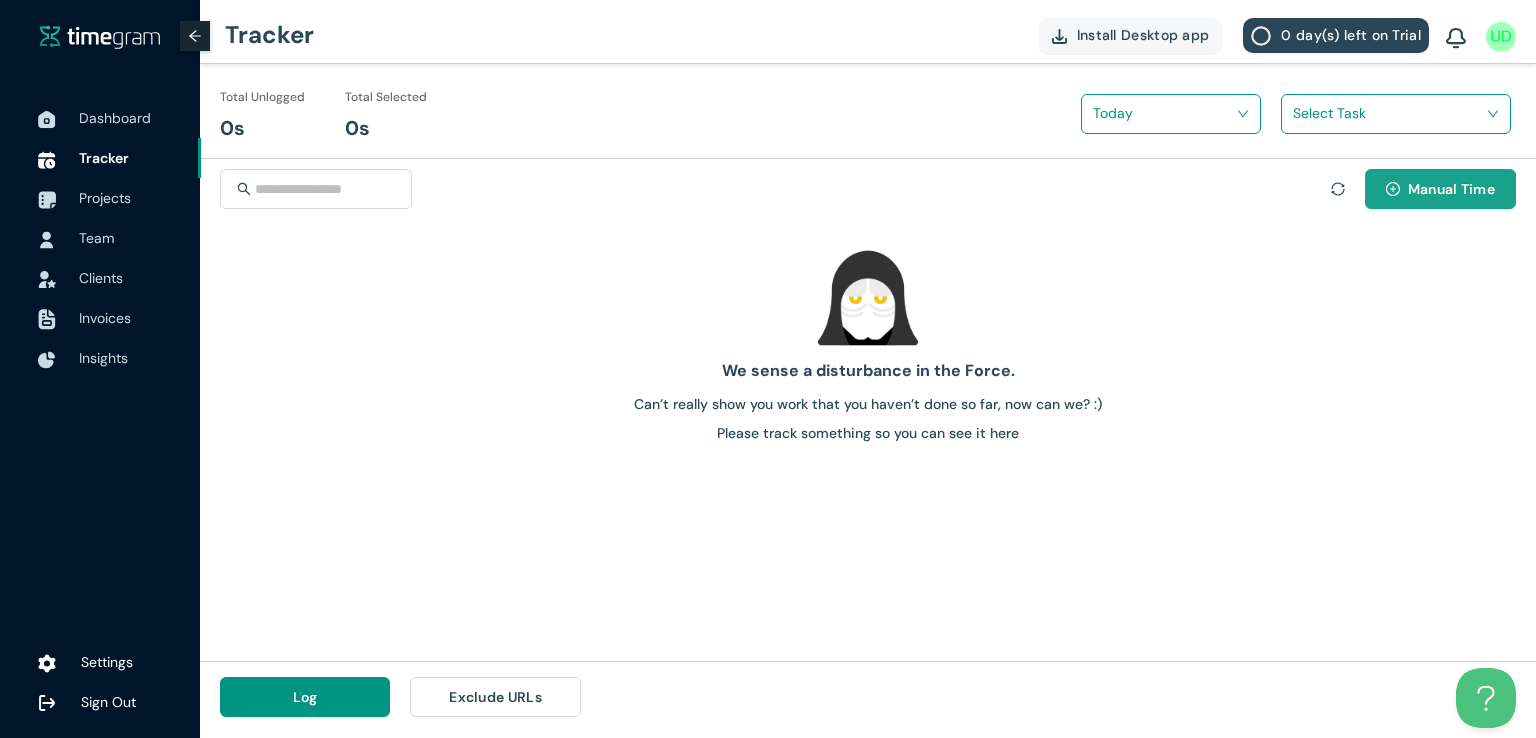 click on "Manual Time" at bounding box center (1451, 189) 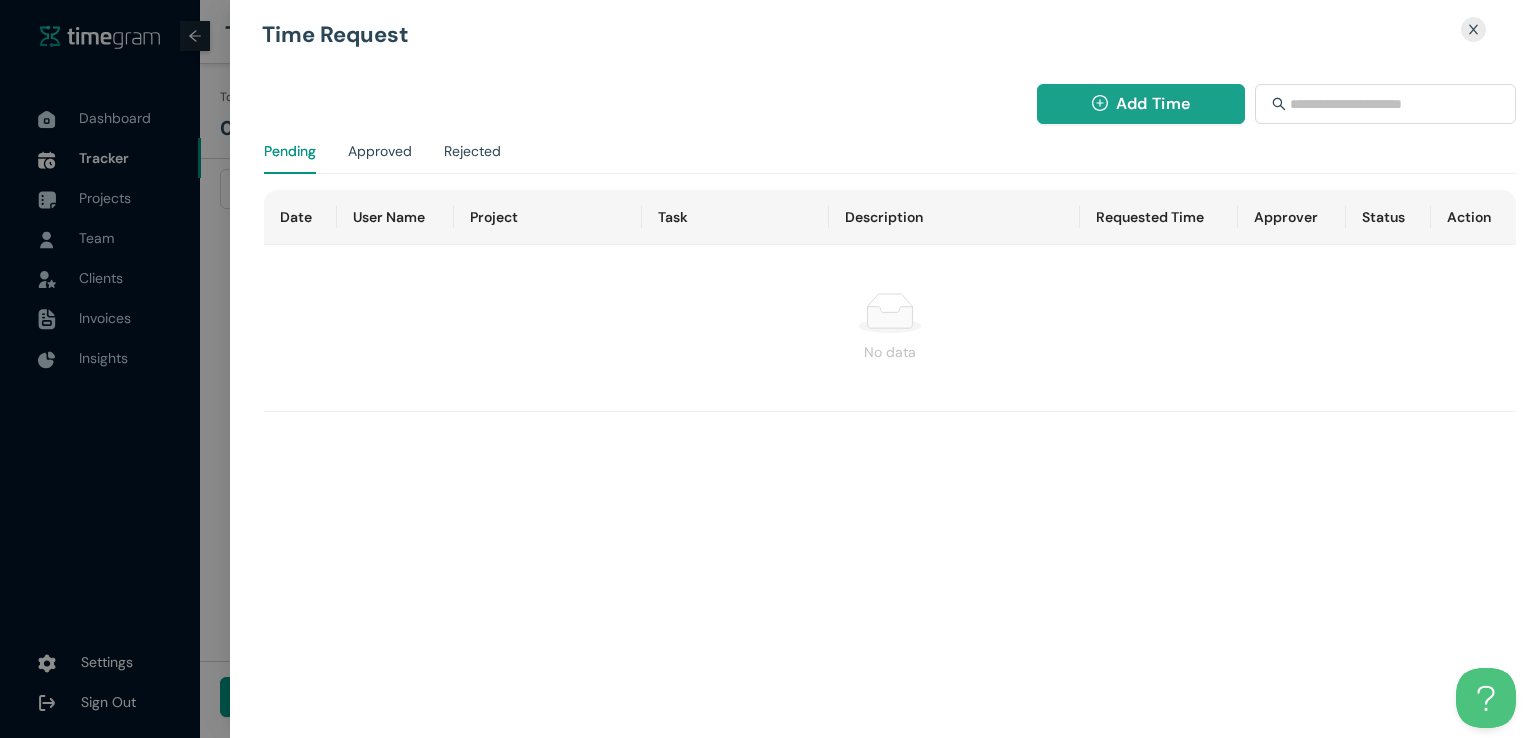 click on "Add Time" at bounding box center [1153, 103] 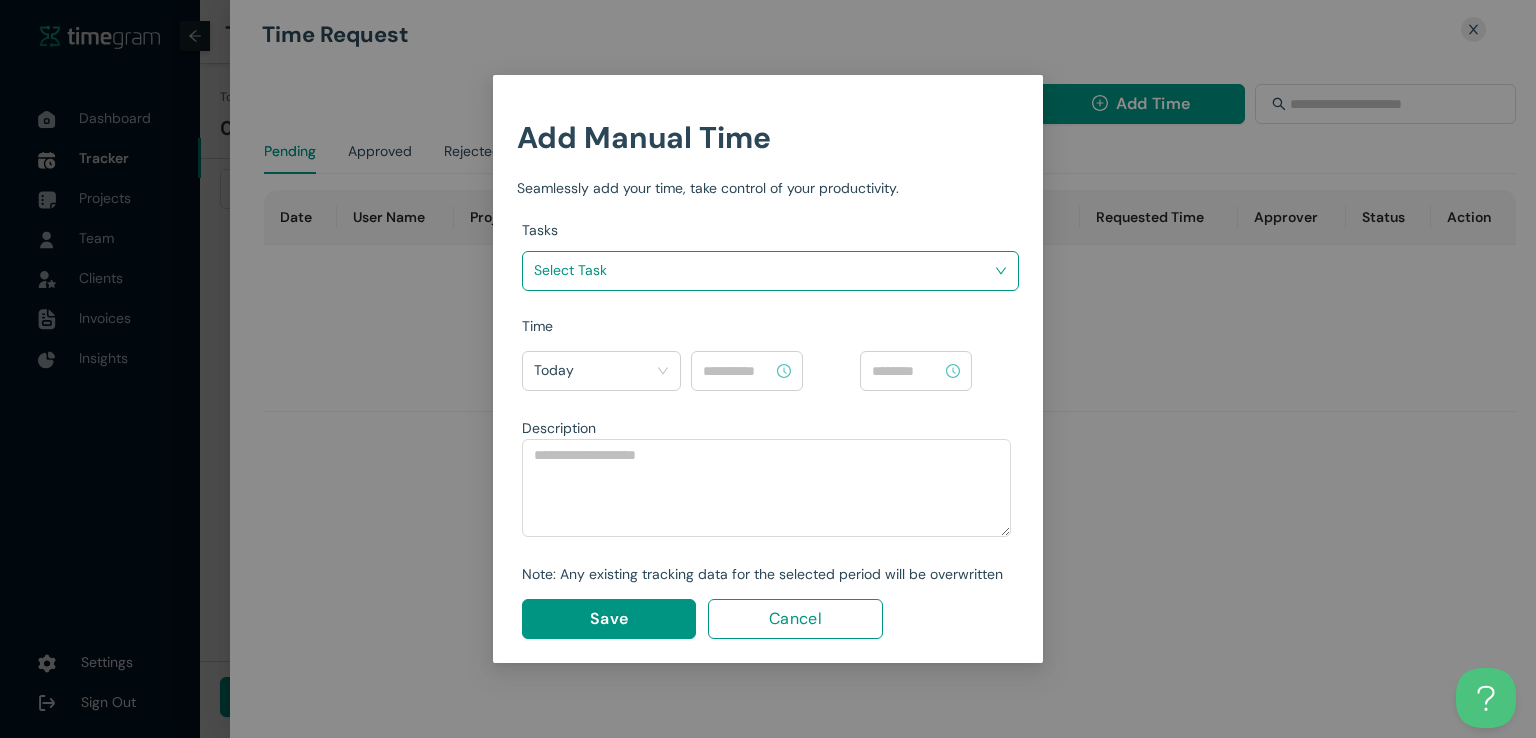 click at bounding box center (763, 270) 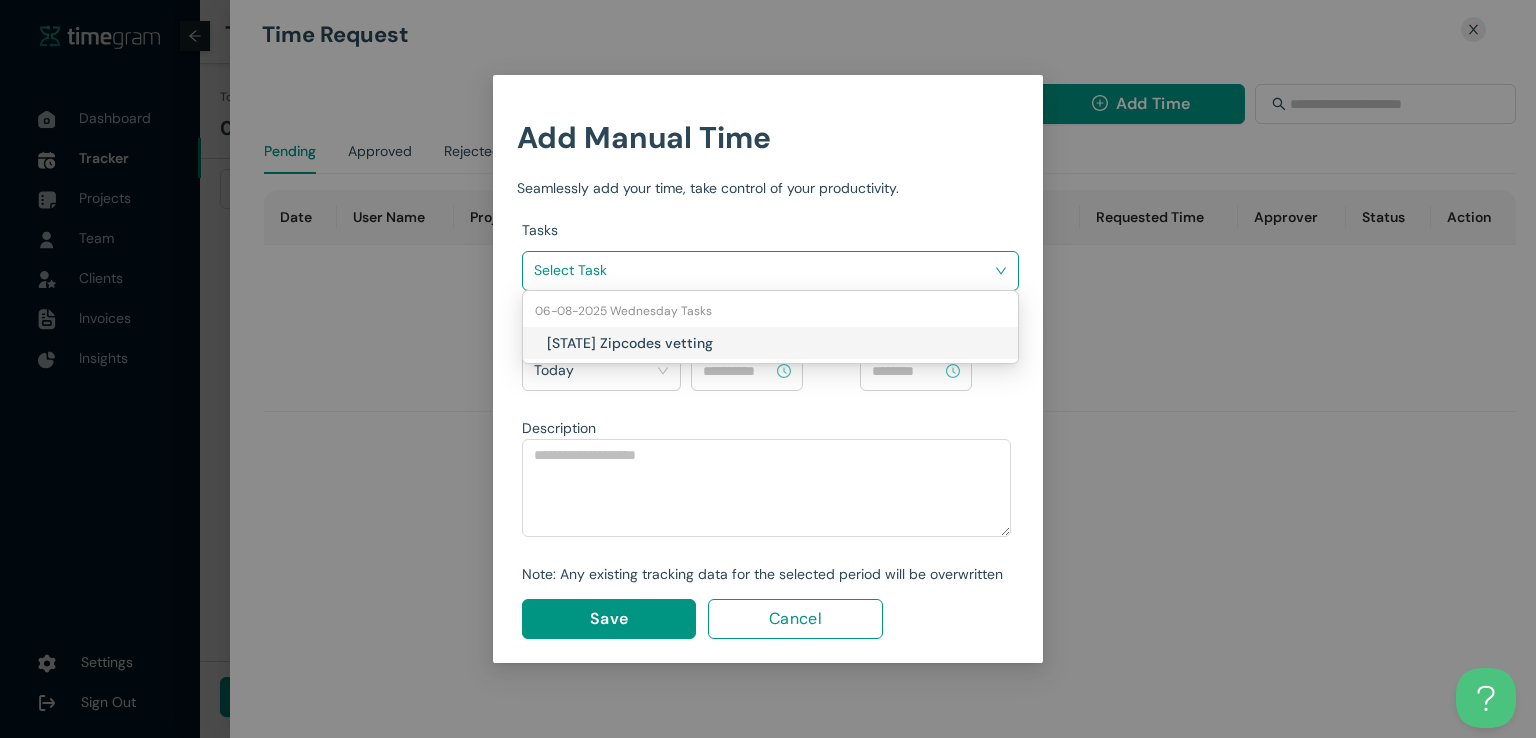 click on "[STATE] Zipcodes vetting" at bounding box center [664, 343] 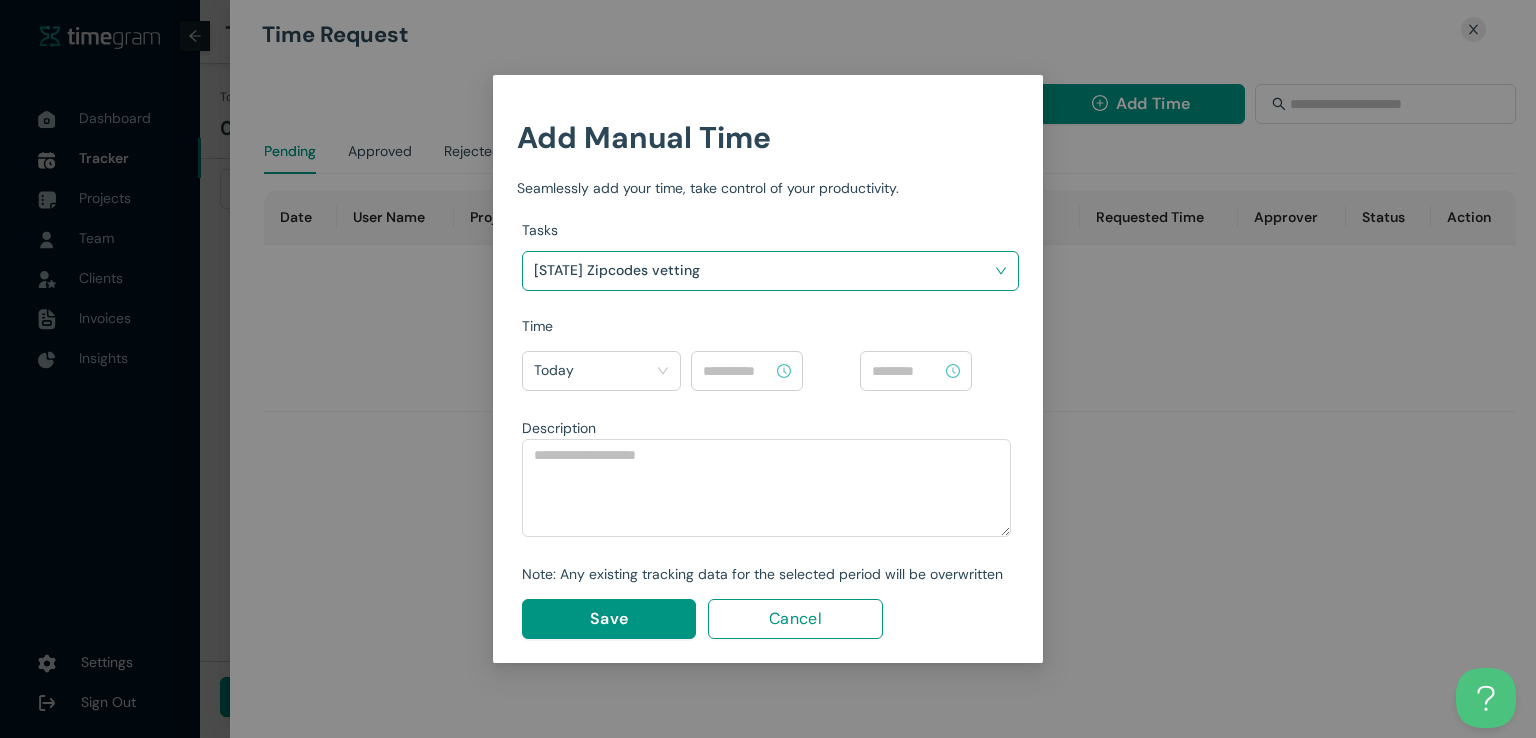 click at bounding box center [738, 371] 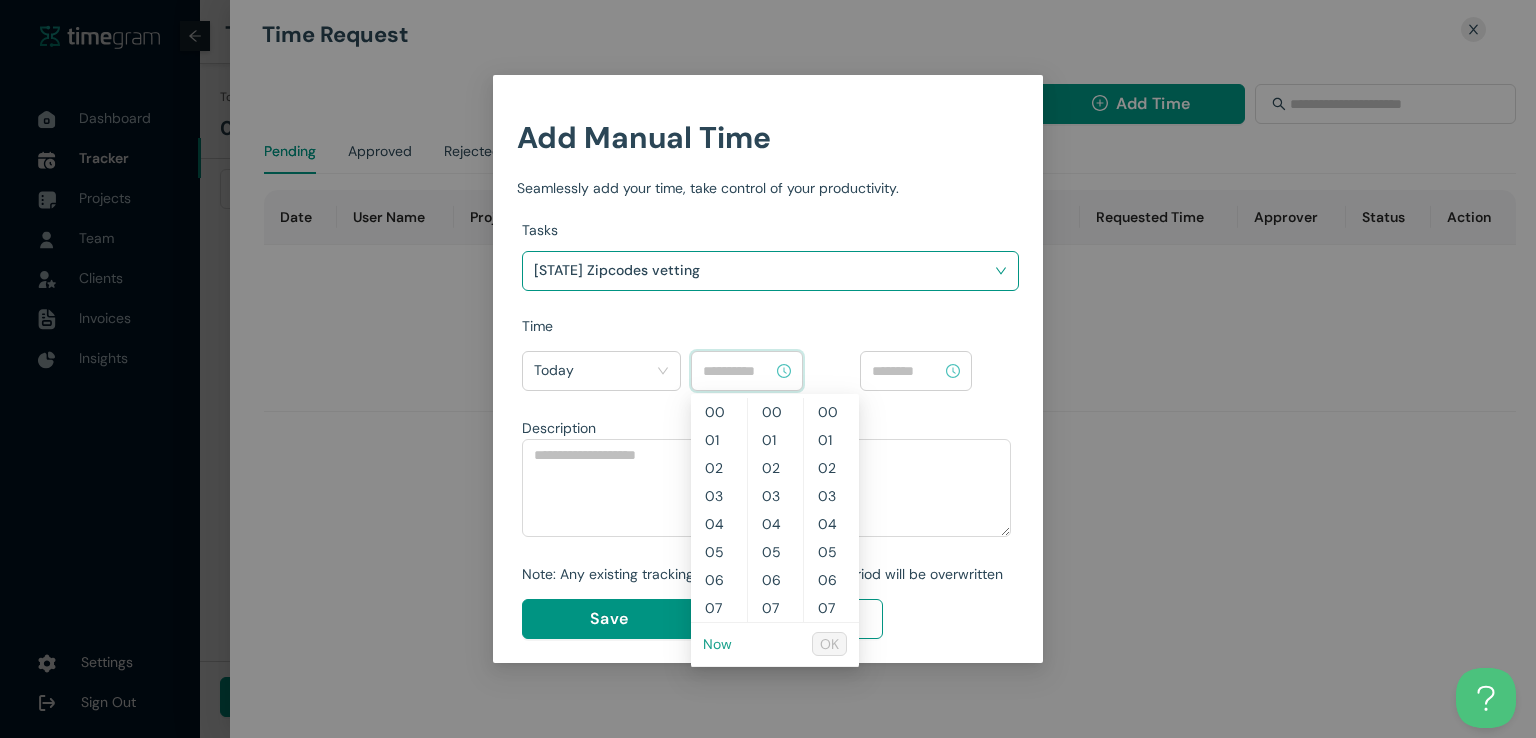 click on "Now" at bounding box center (717, 644) 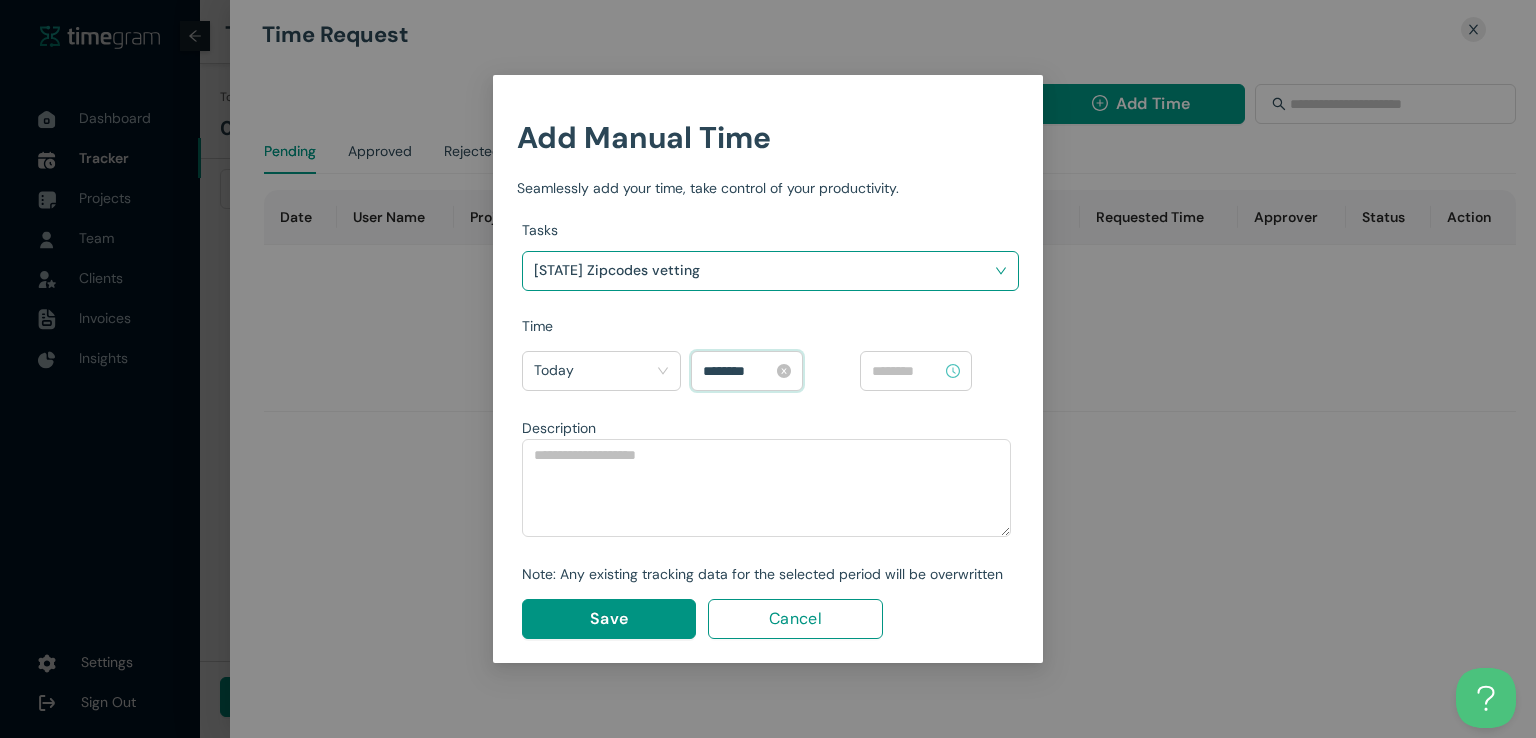 scroll, scrollTop: 364, scrollLeft: 0, axis: vertical 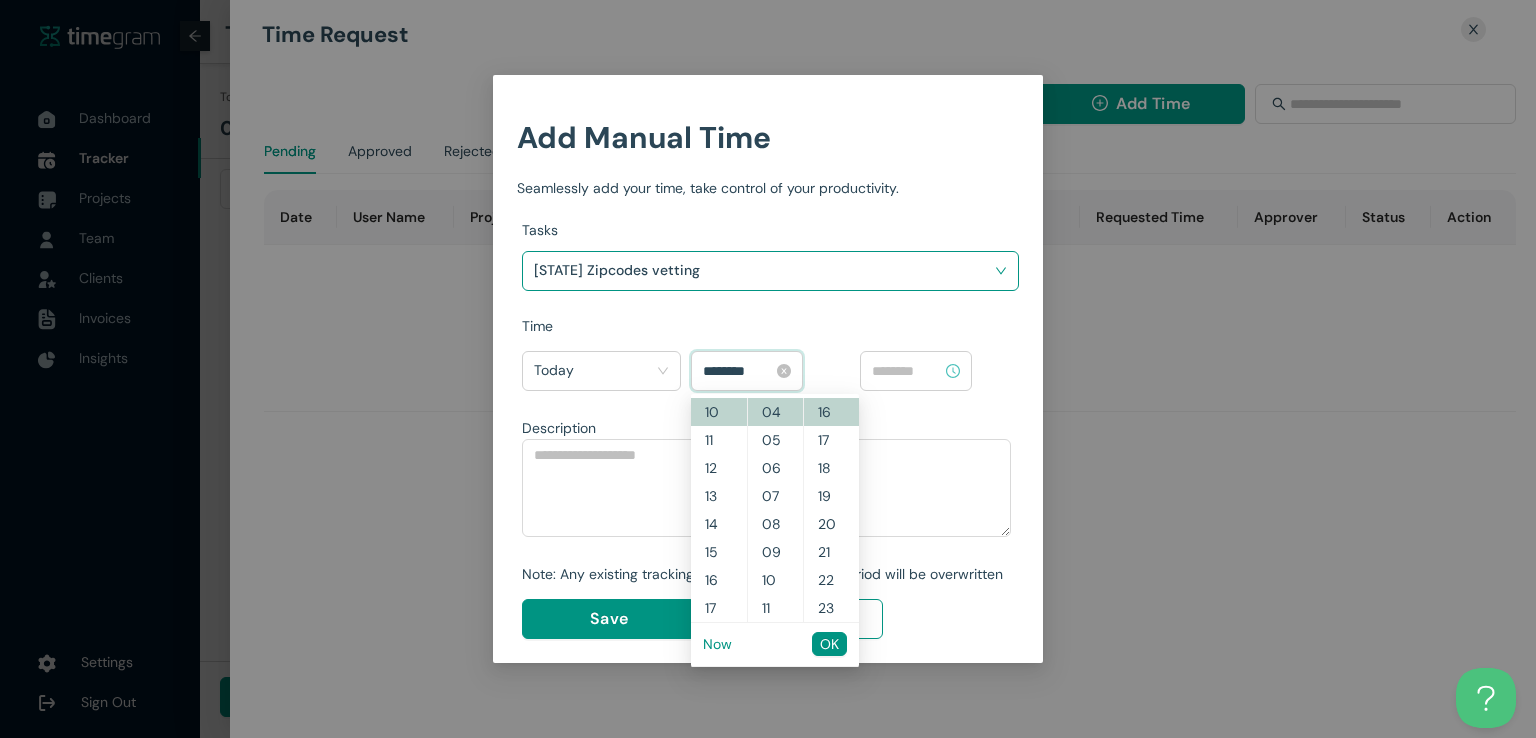 click on "********" at bounding box center [738, 371] 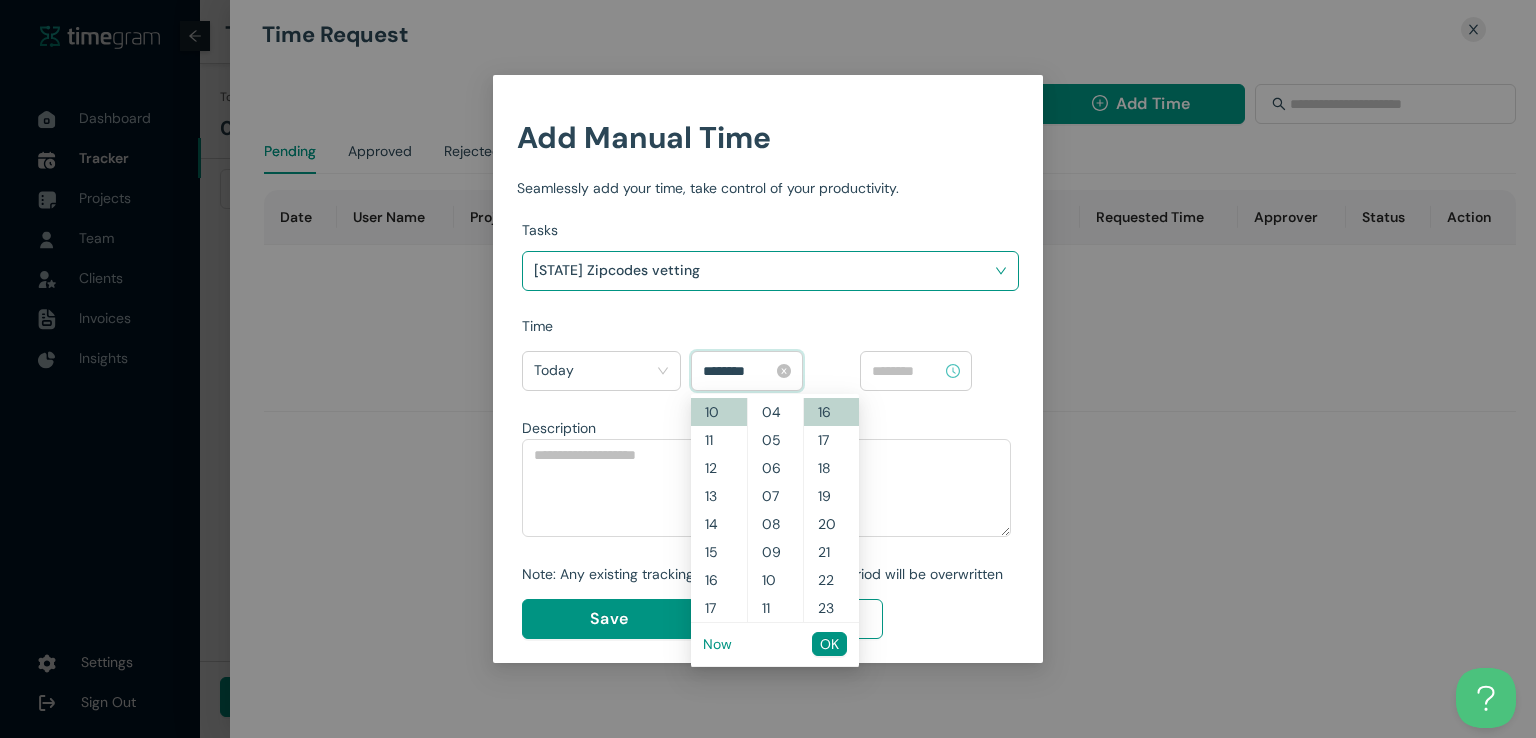 scroll, scrollTop: 0, scrollLeft: 0, axis: both 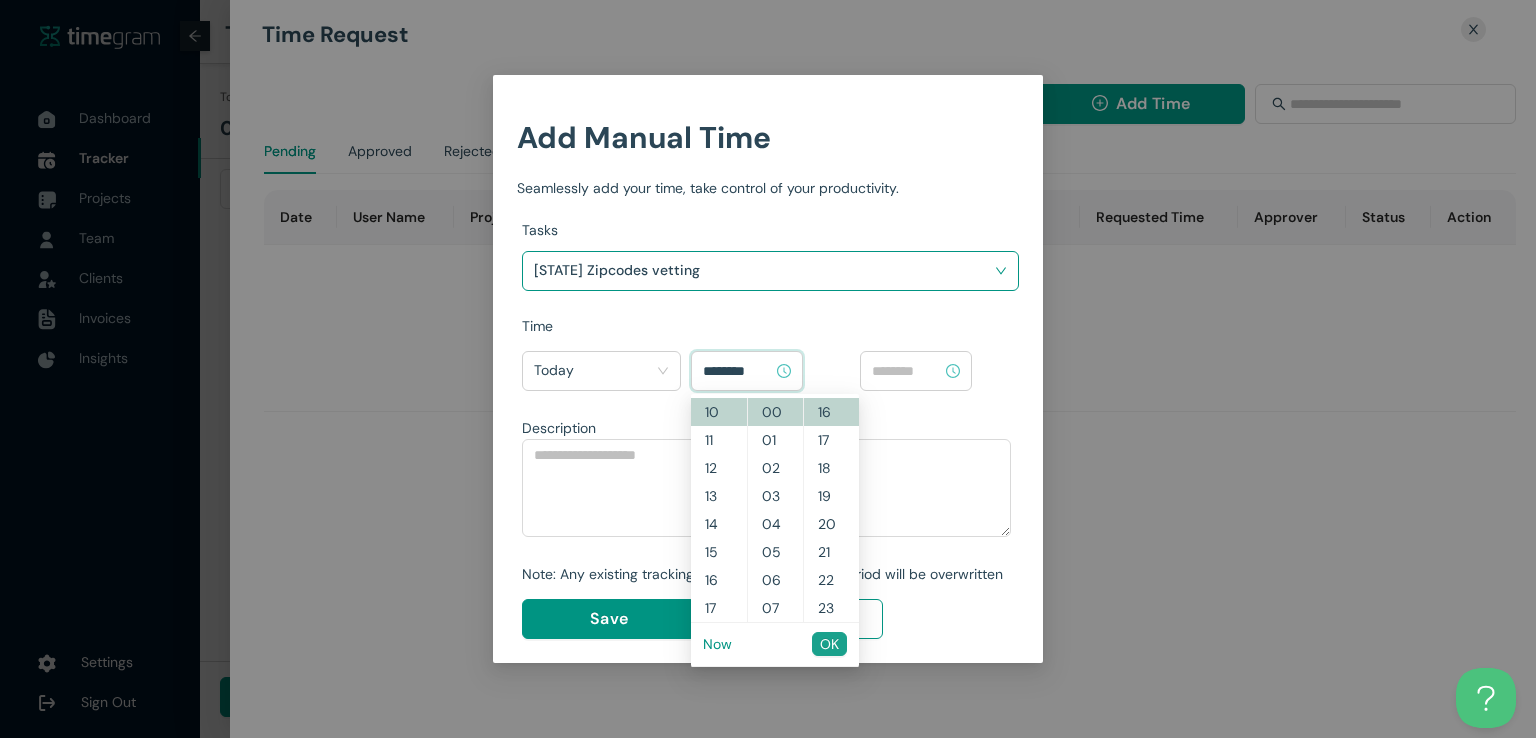 click on "OK" at bounding box center (829, 644) 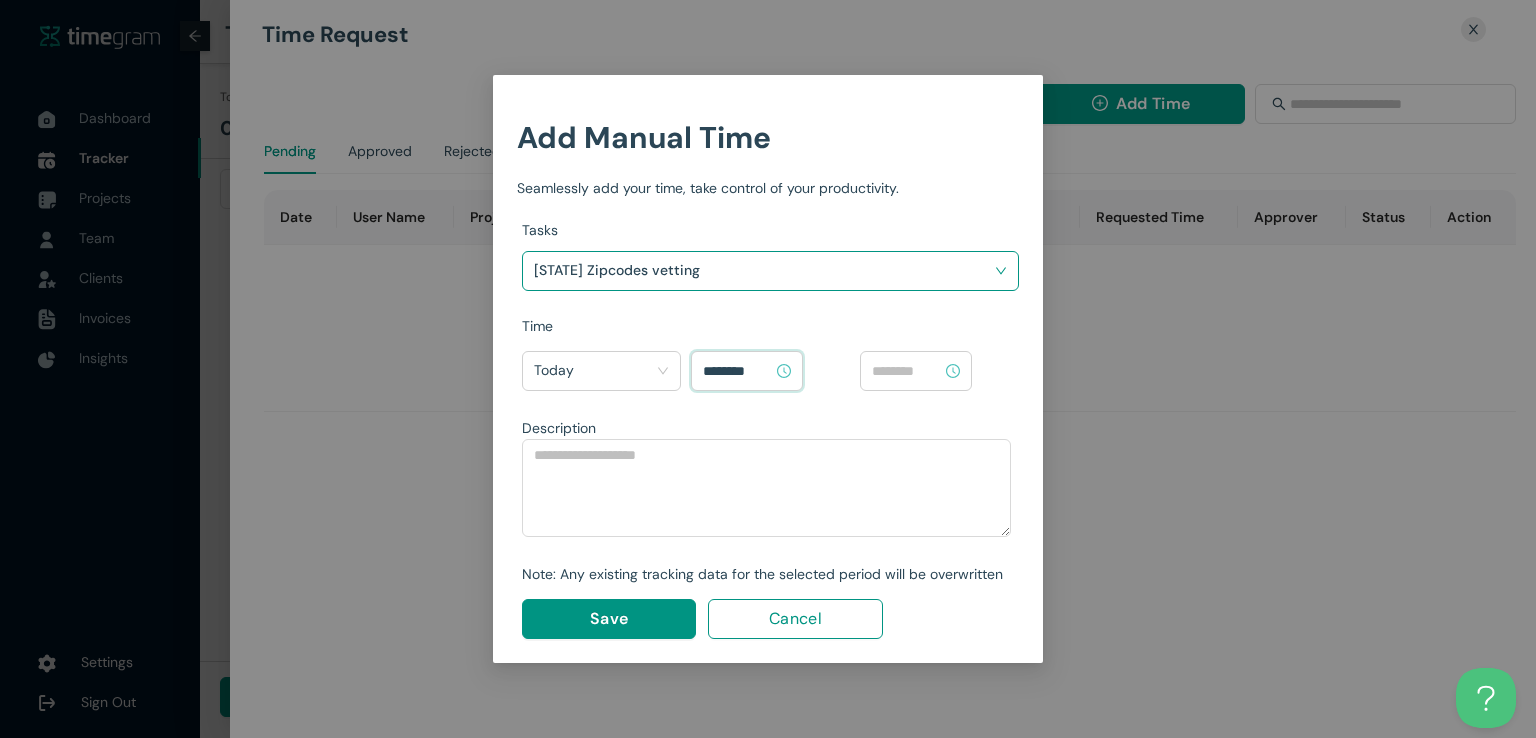 type on "********" 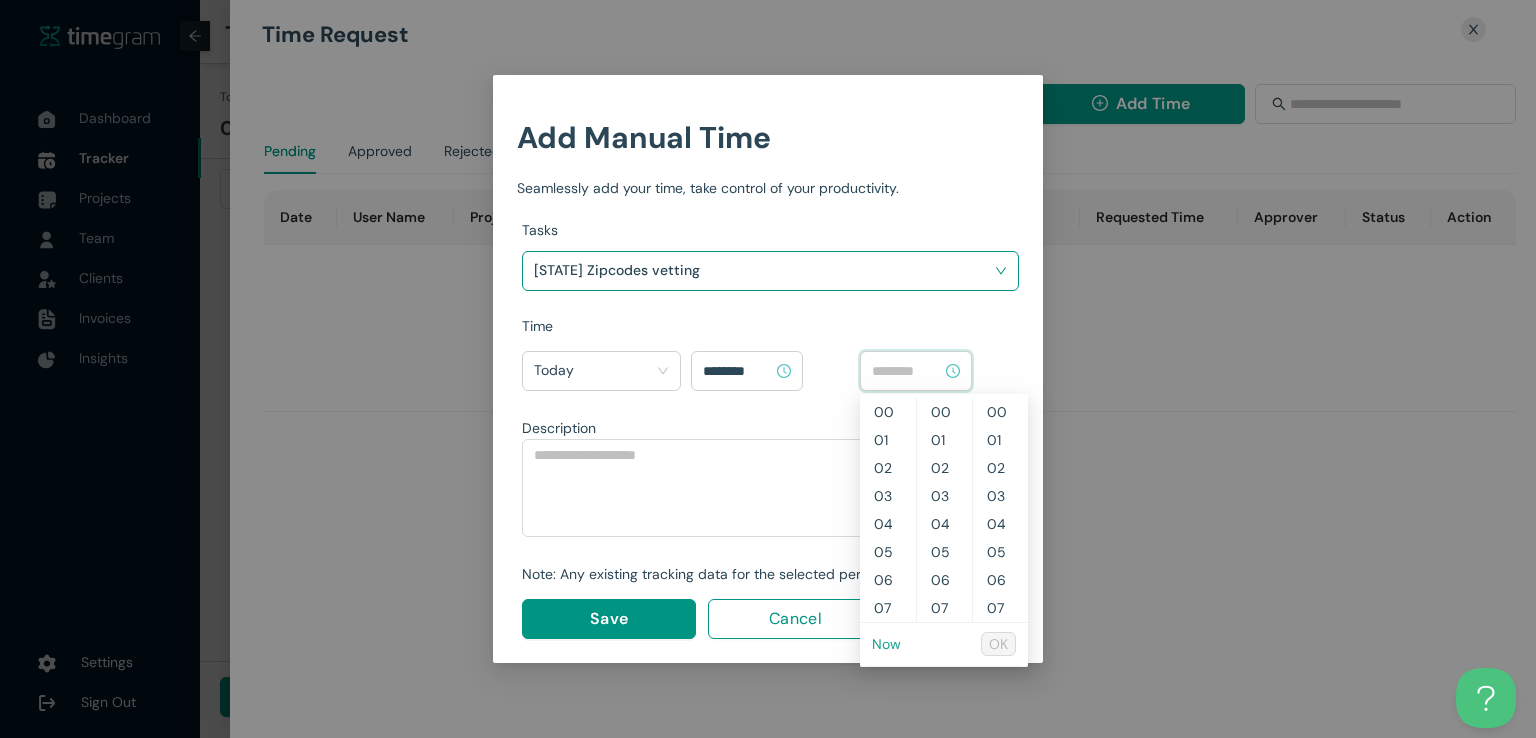 click on "Now" at bounding box center [886, 644] 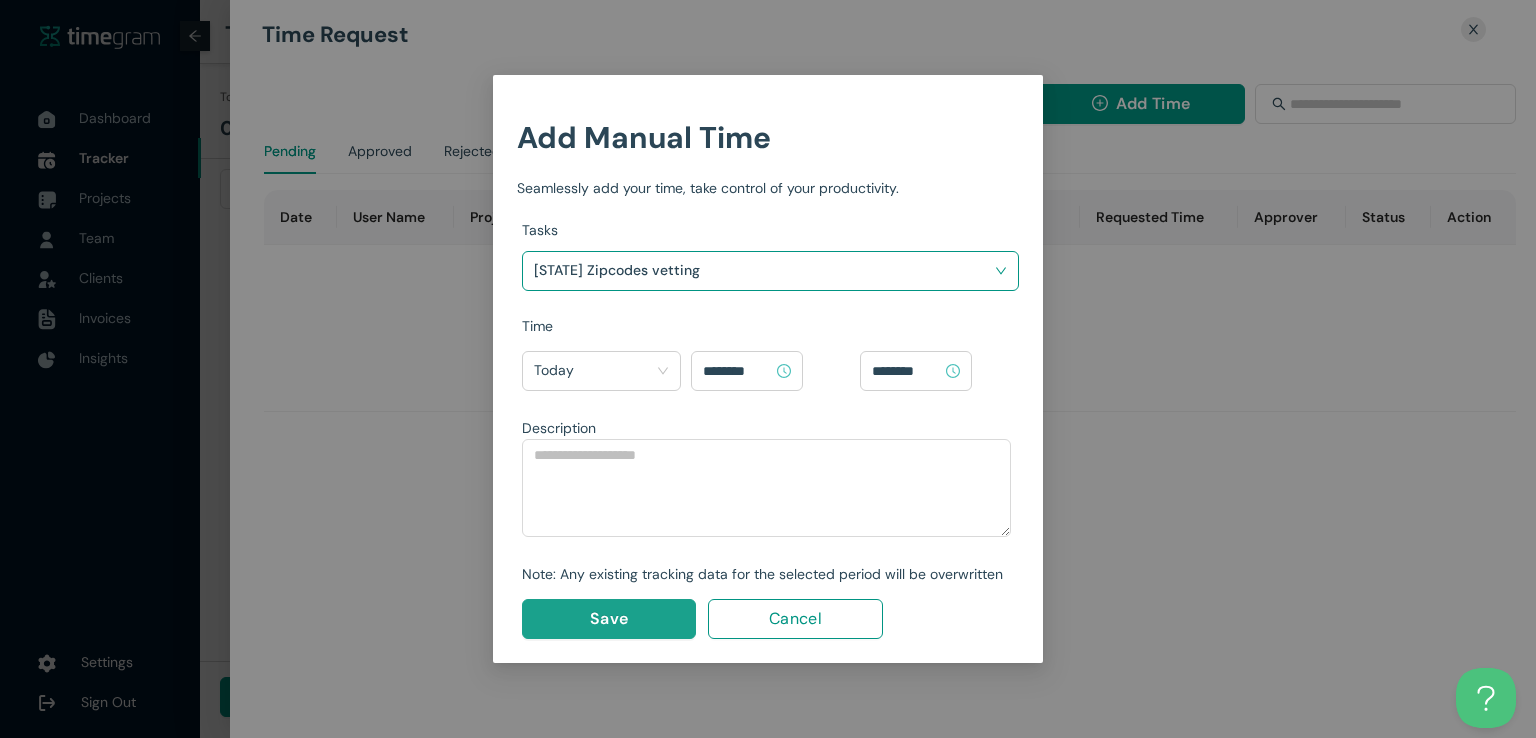 click on "Save" at bounding box center [609, 619] 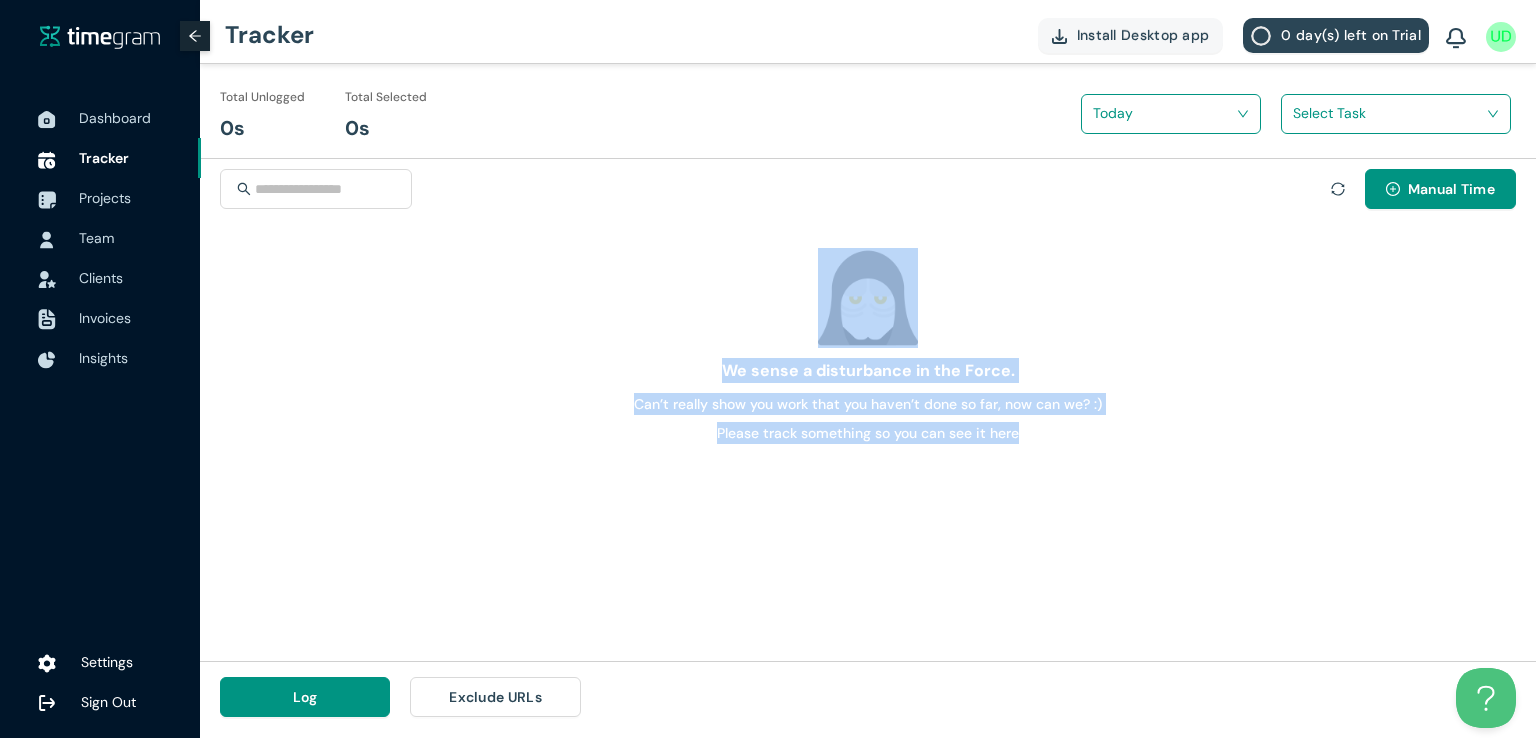 drag, startPoint x: 1219, startPoint y: 481, endPoint x: 215, endPoint y: 182, distance: 1047.5768 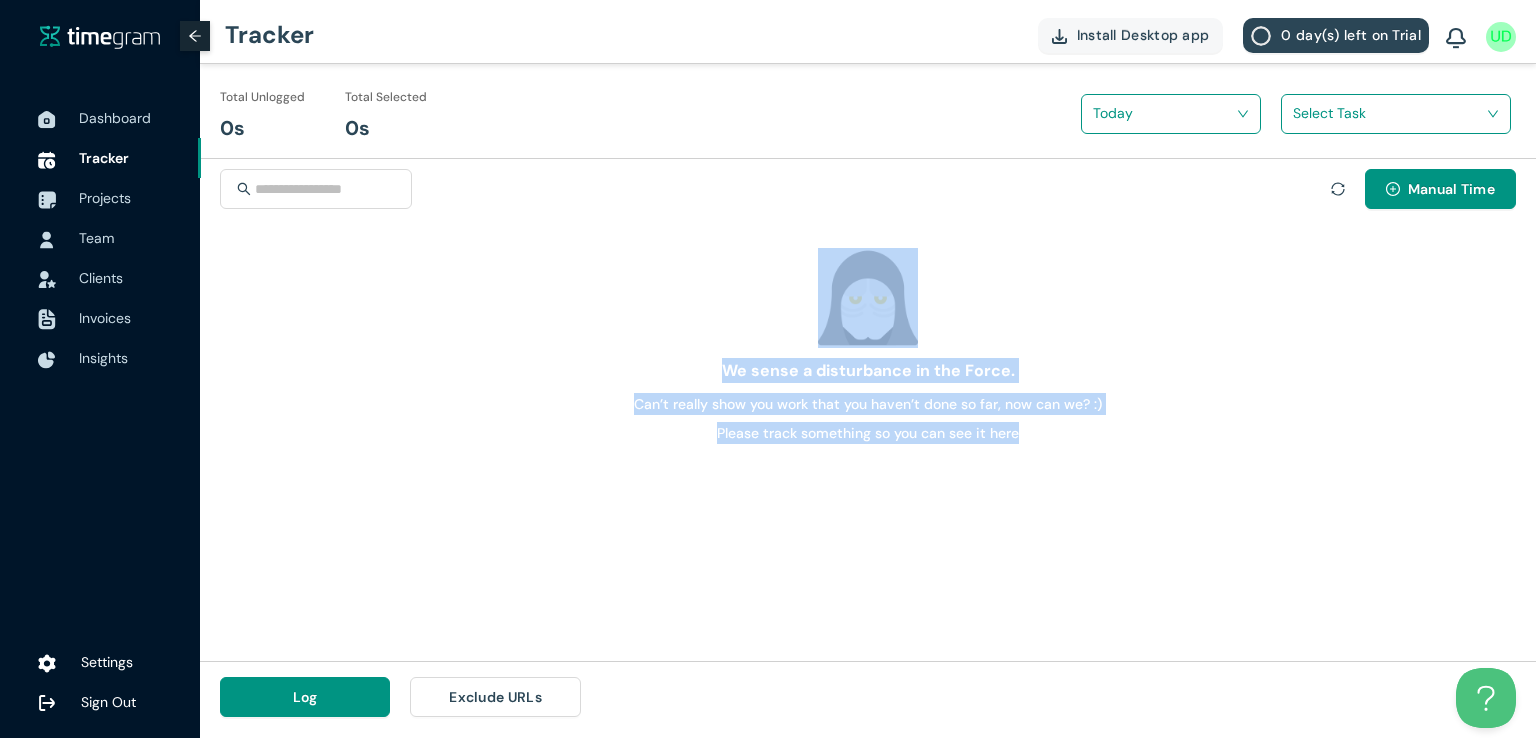 click at bounding box center (868, 298) 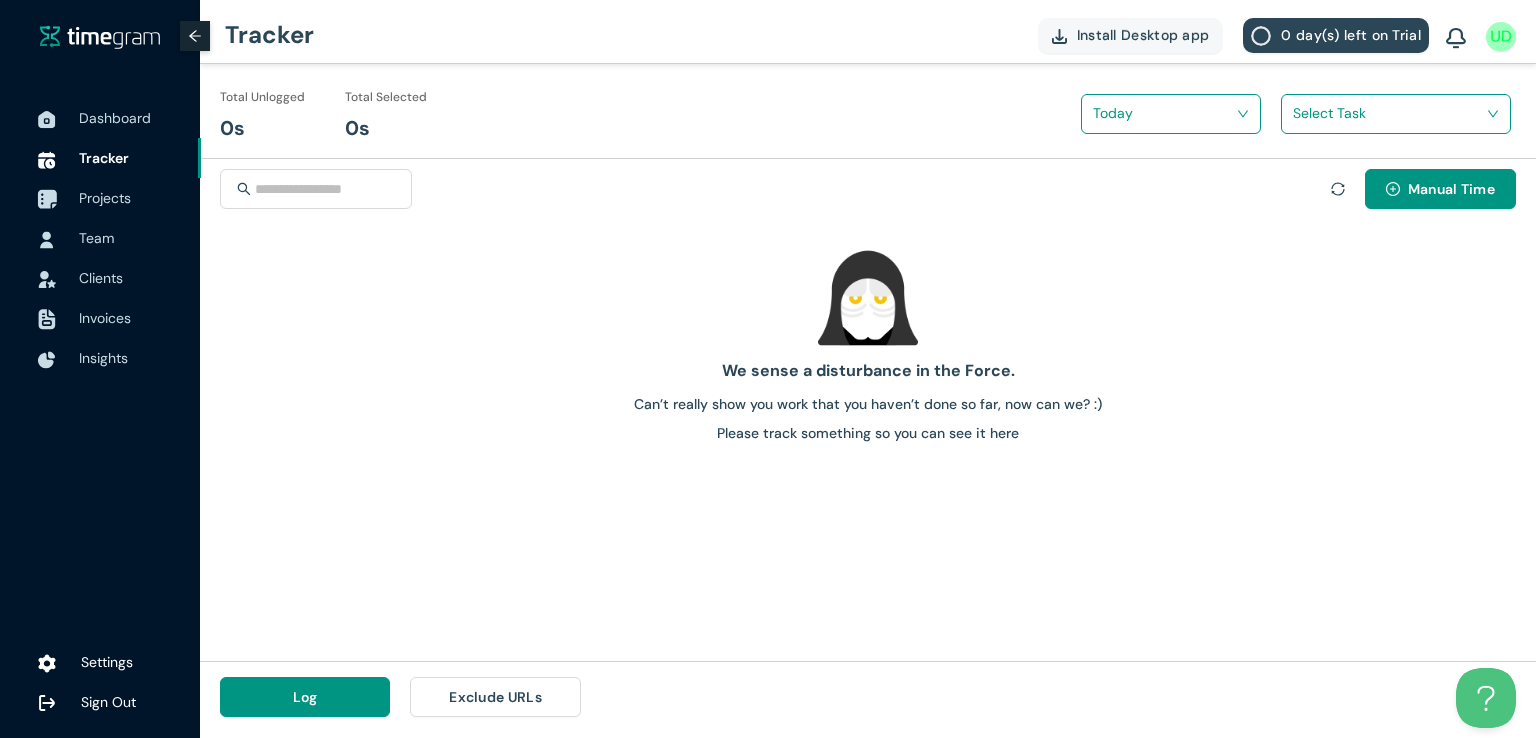 click on "Projects" at bounding box center (105, 198) 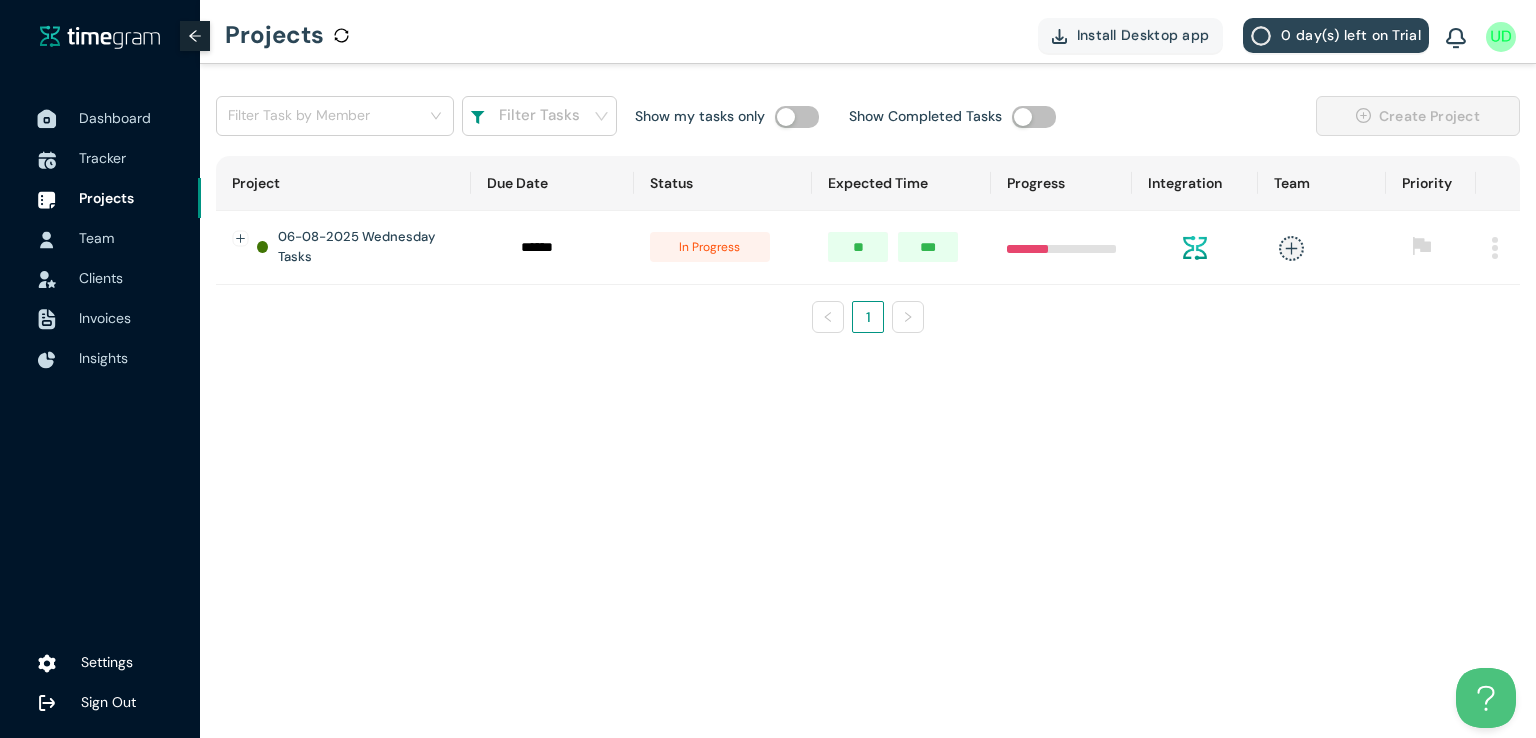 click on "Dashboard" at bounding box center [132, 118] 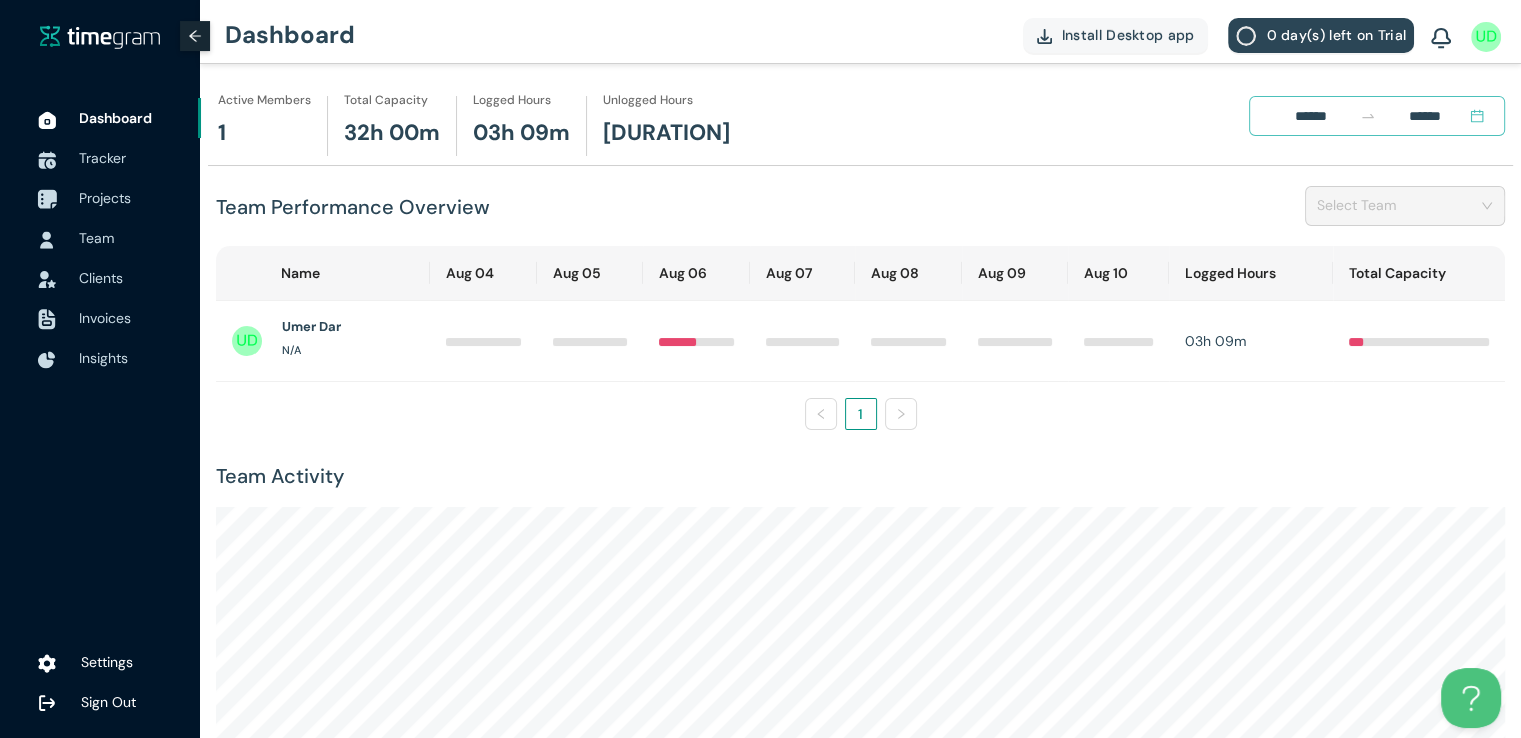 click on "Projects" at bounding box center [105, 198] 